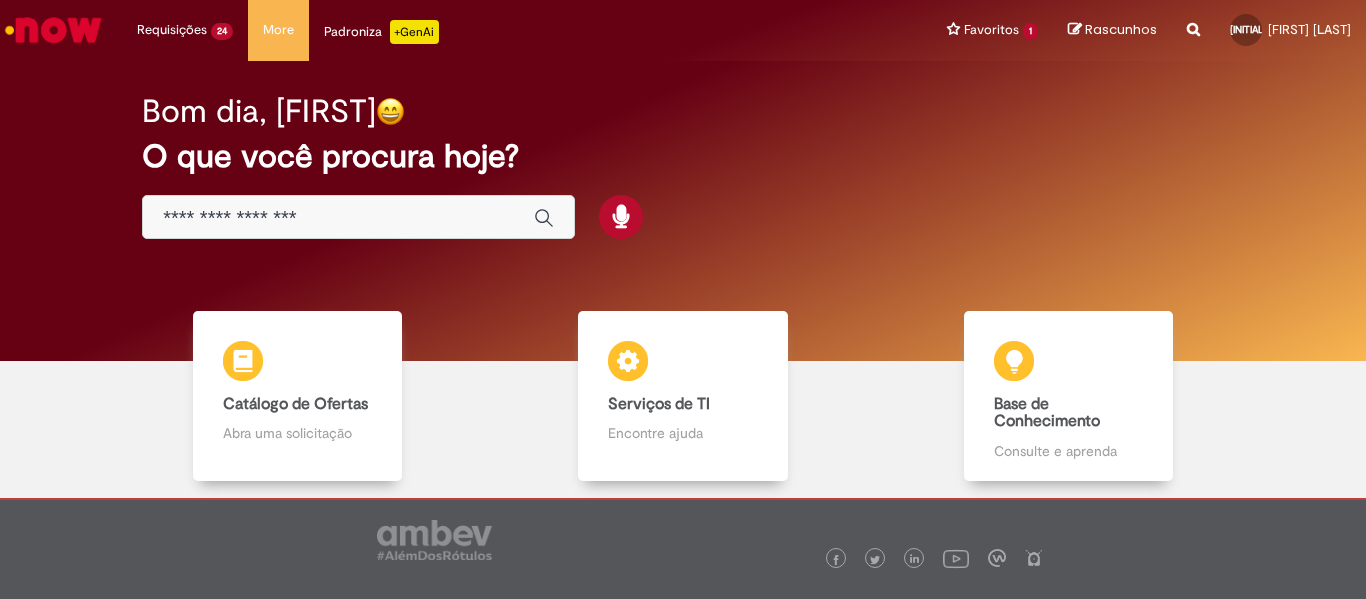 scroll, scrollTop: 0, scrollLeft: 0, axis: both 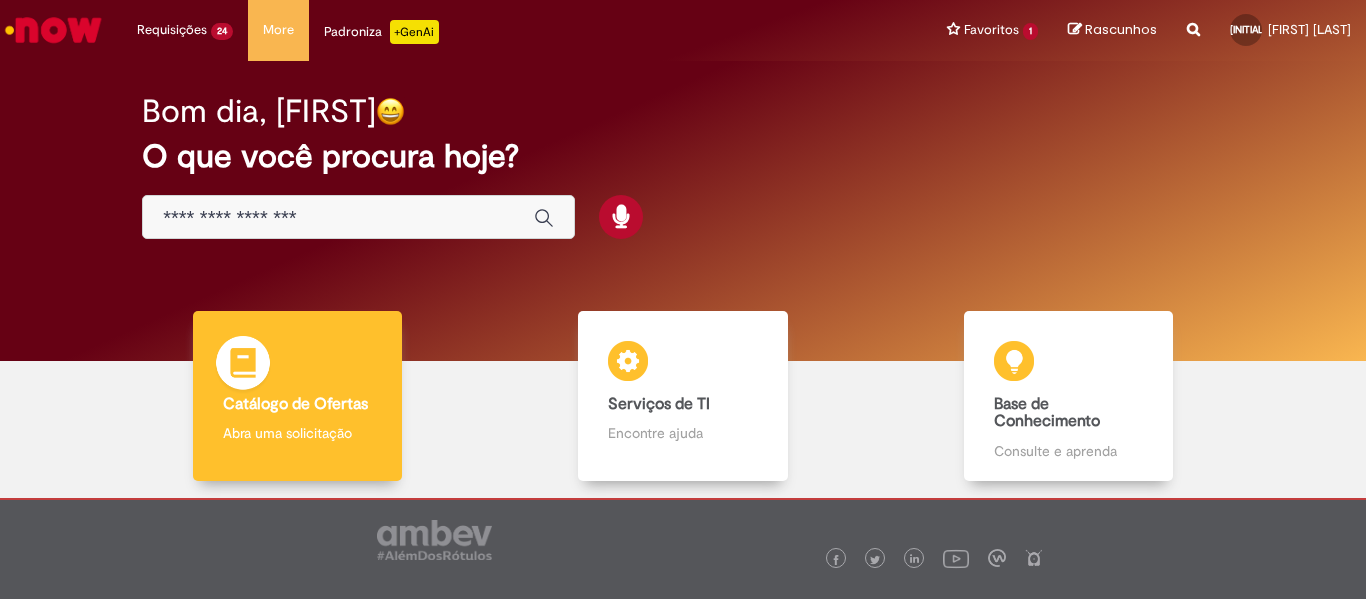 click at bounding box center (243, 366) 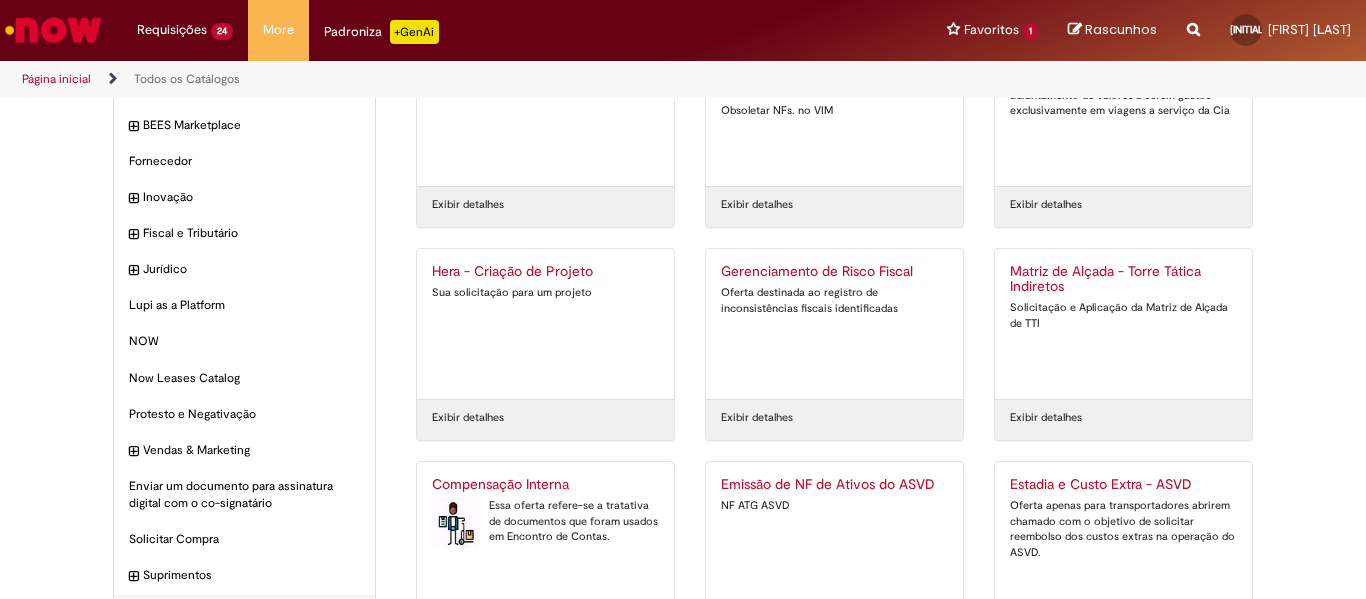 scroll, scrollTop: 112, scrollLeft: 0, axis: vertical 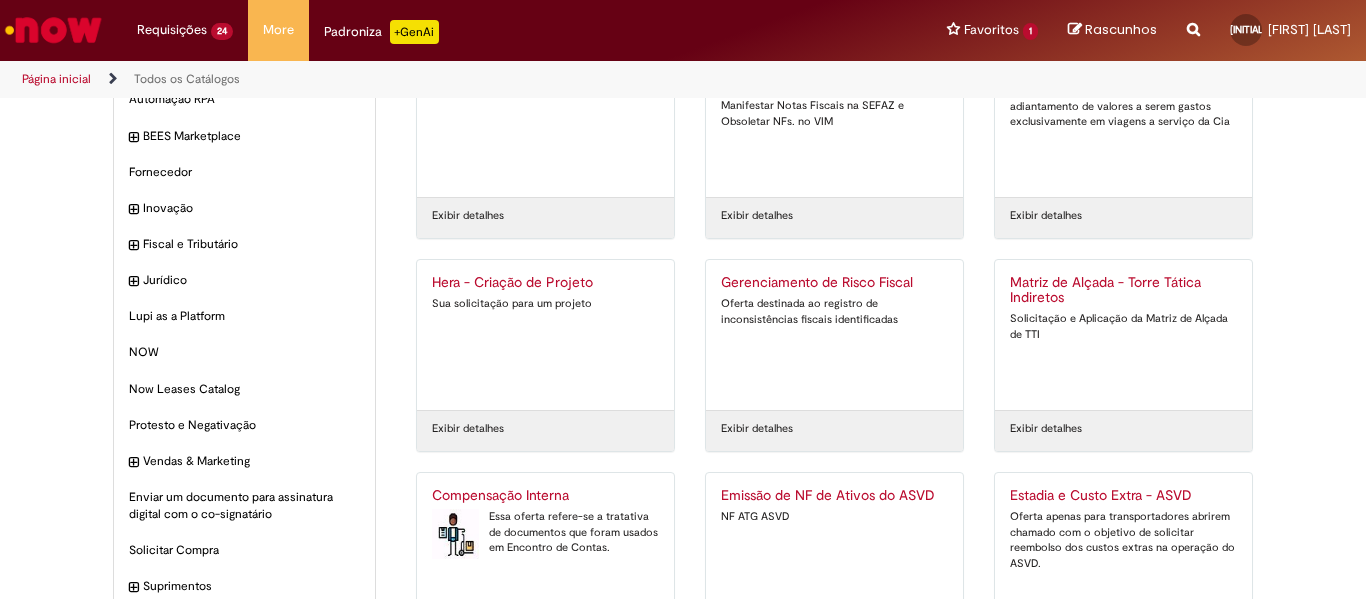 click on "Essa oferta refere-se a tratativa de documentos que foram usados em Encontro de Contas." at bounding box center (545, 532) 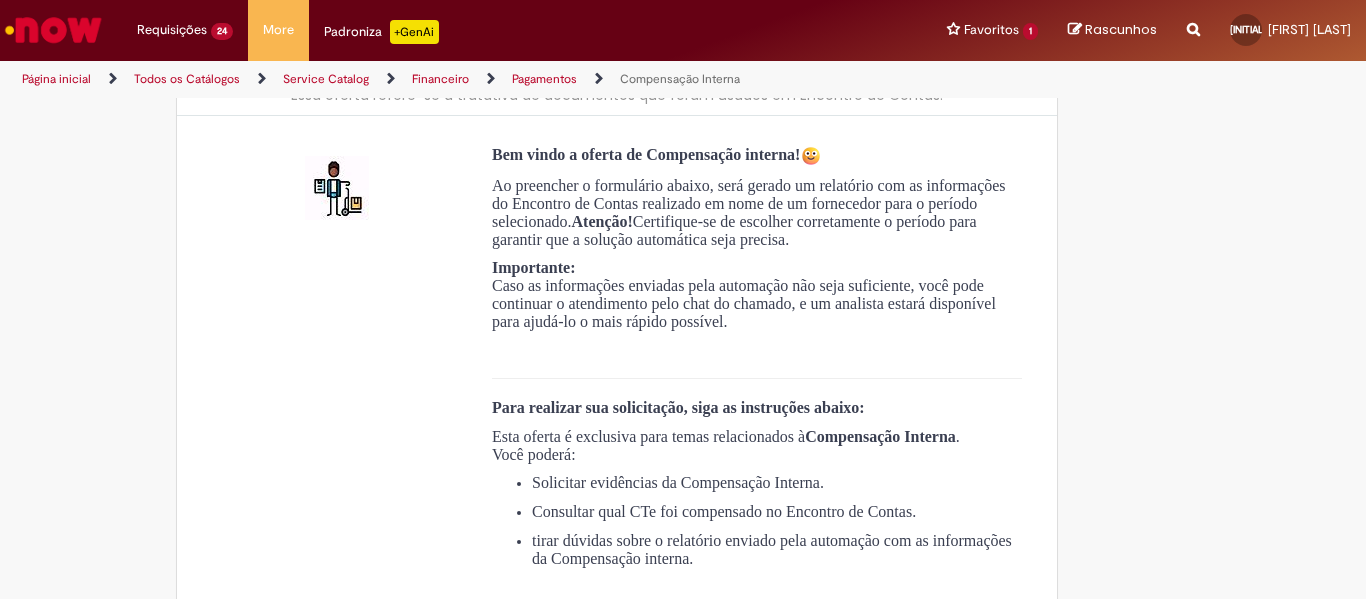 scroll, scrollTop: 0, scrollLeft: 0, axis: both 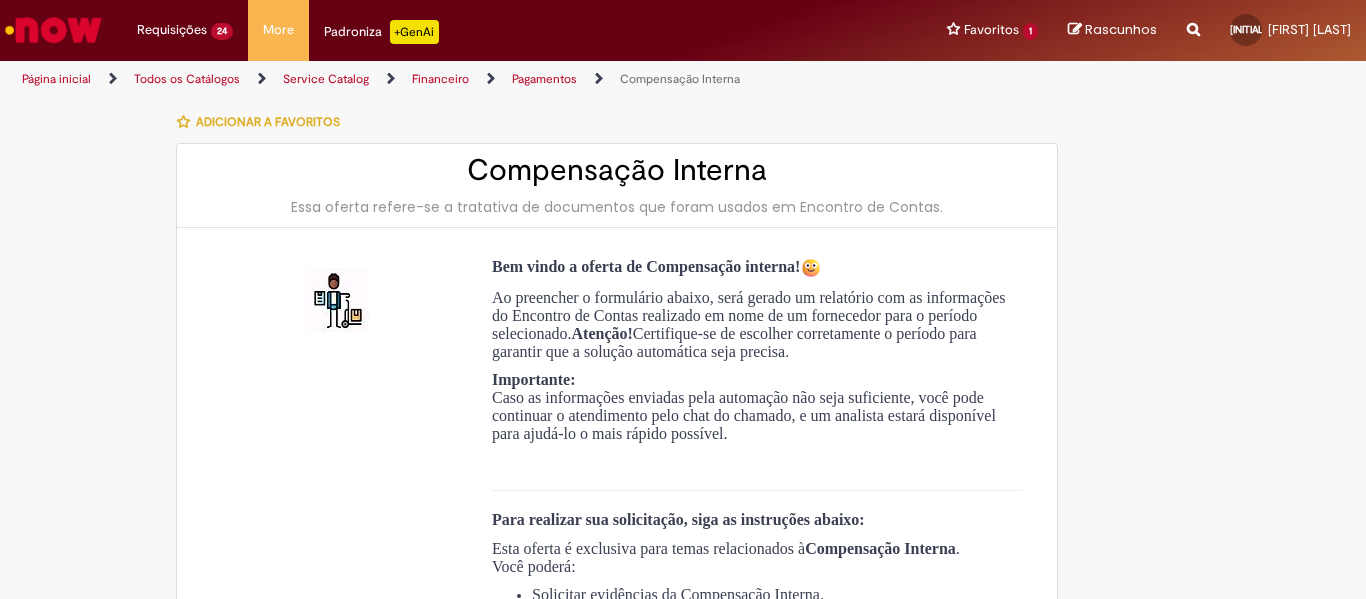 type on "**********" 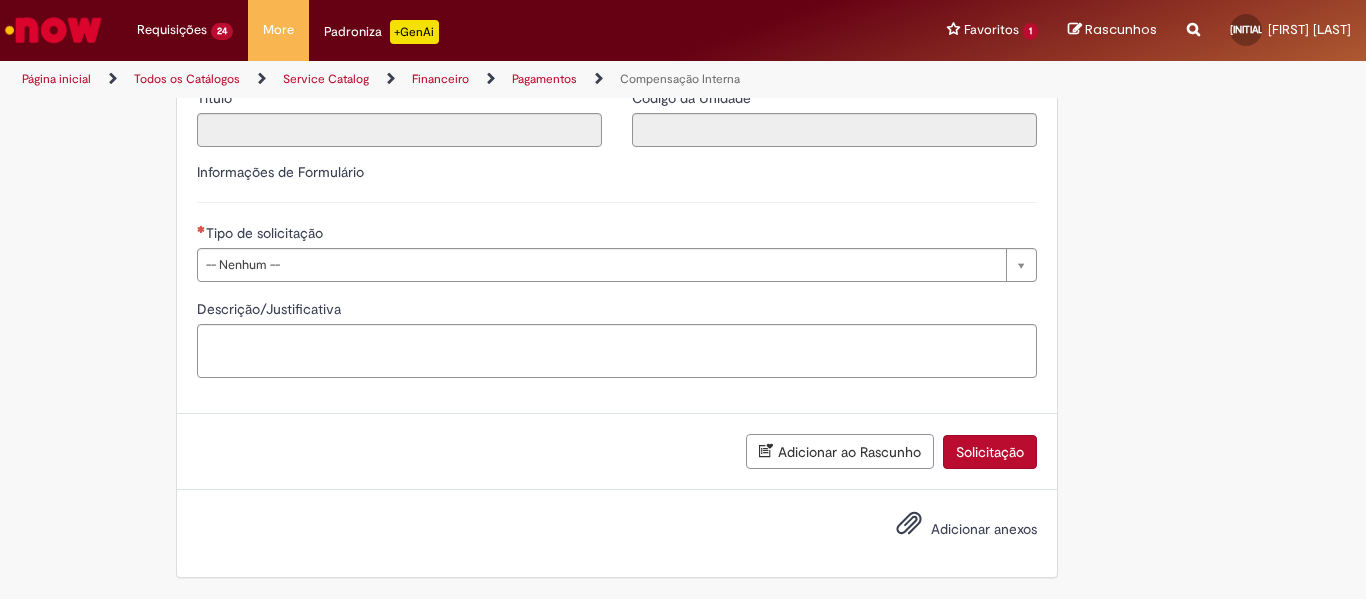 scroll, scrollTop: 1071, scrollLeft: 0, axis: vertical 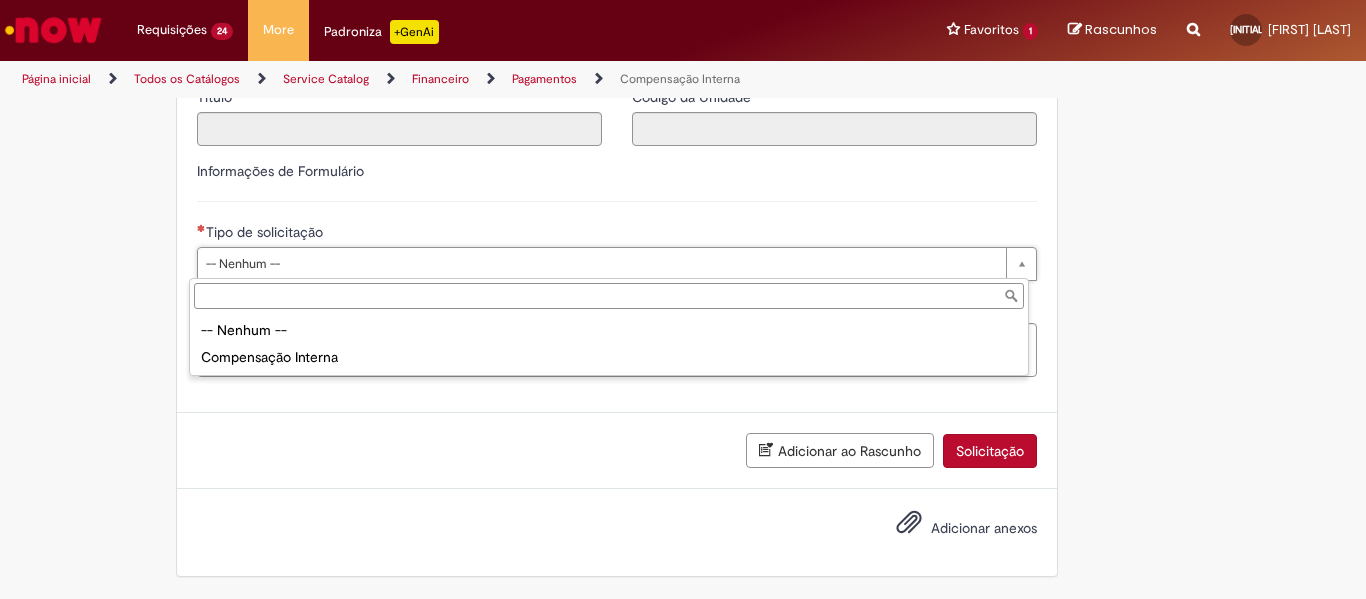 click on "-- Nenhum -- Compensação Interna" at bounding box center (609, 344) 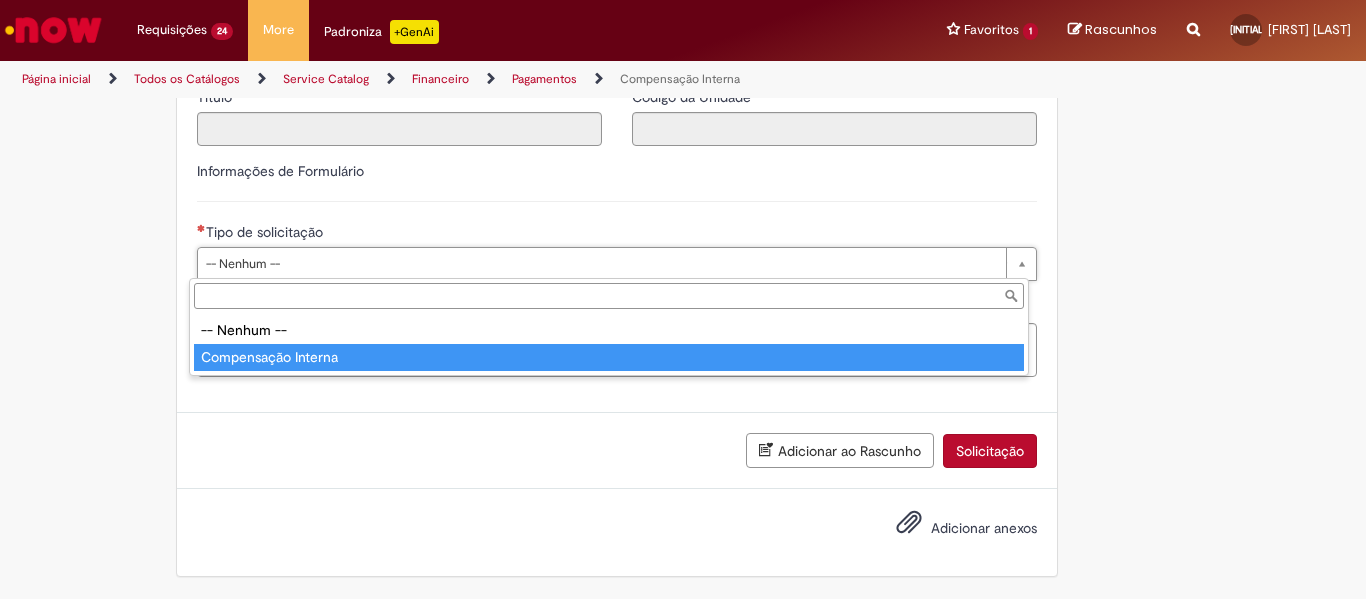 type on "**********" 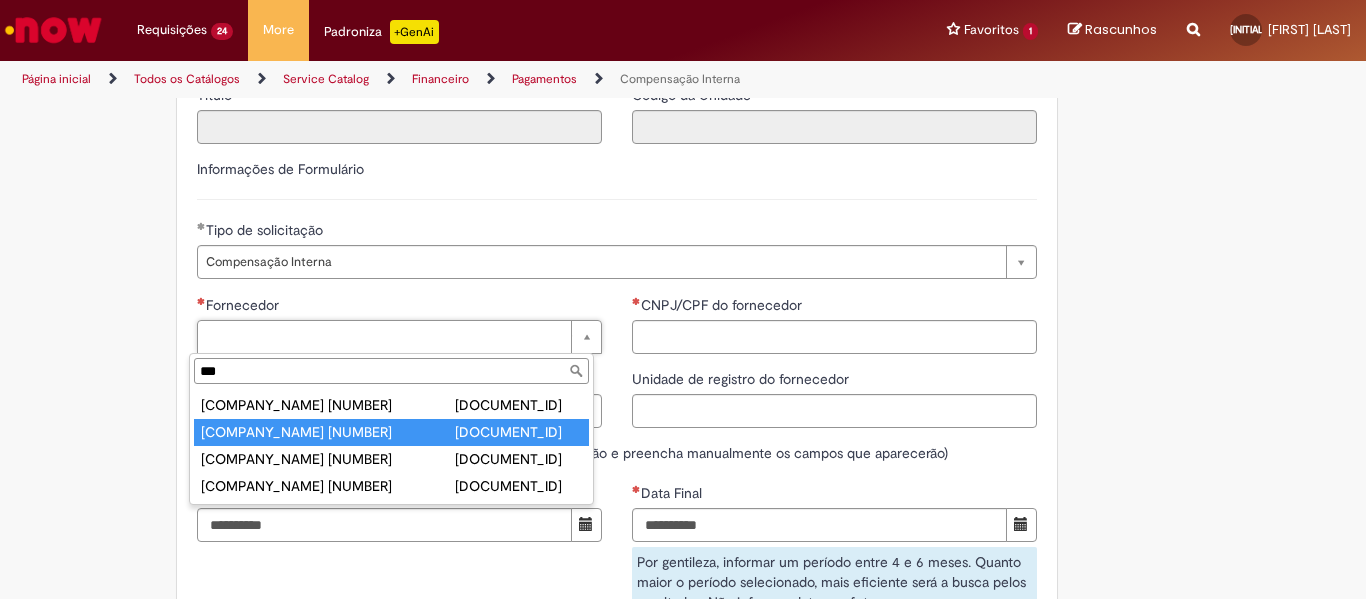 type on "***" 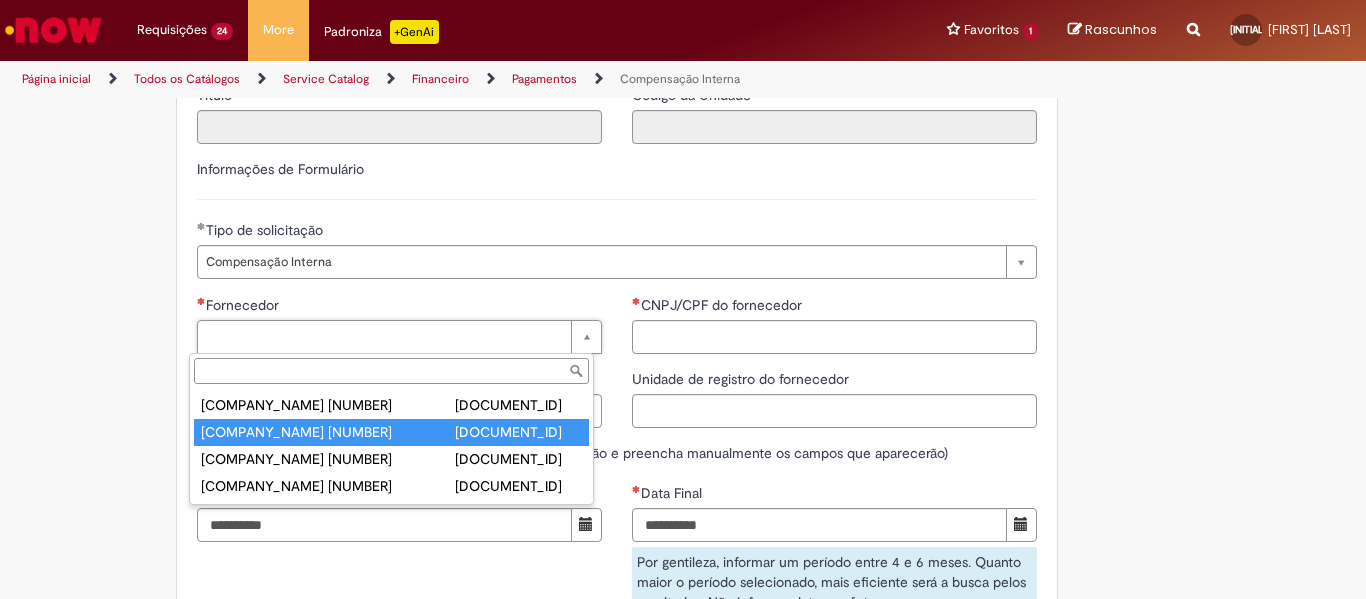 type on "******" 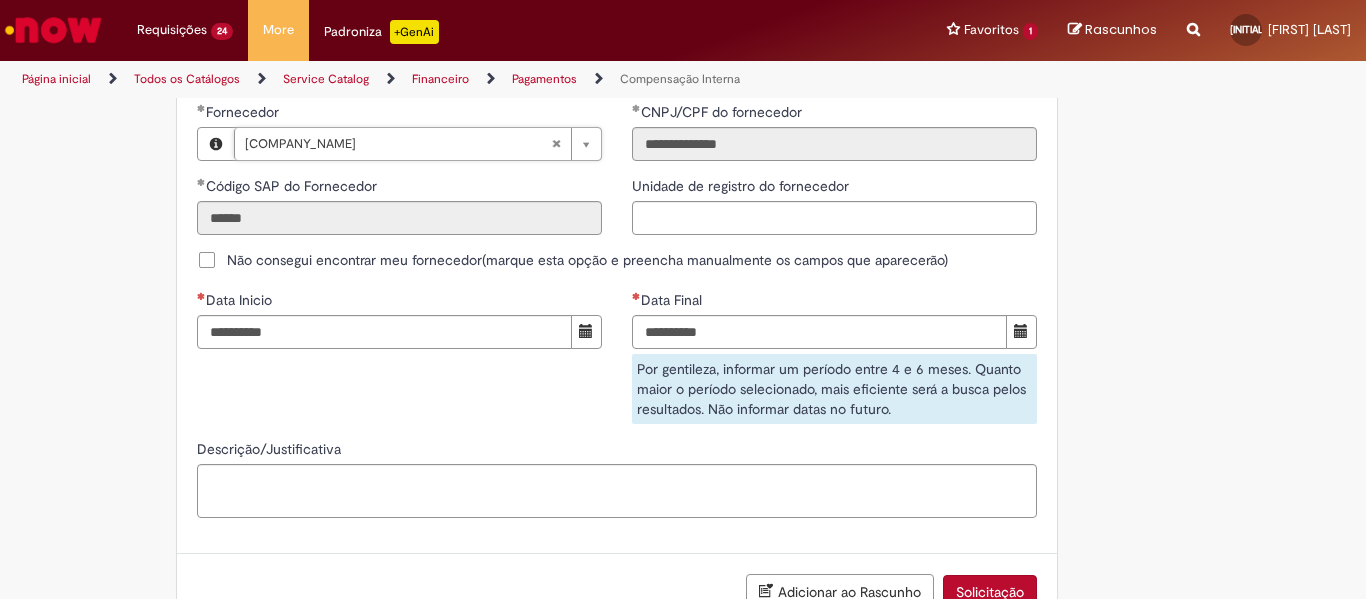 scroll, scrollTop: 1271, scrollLeft: 0, axis: vertical 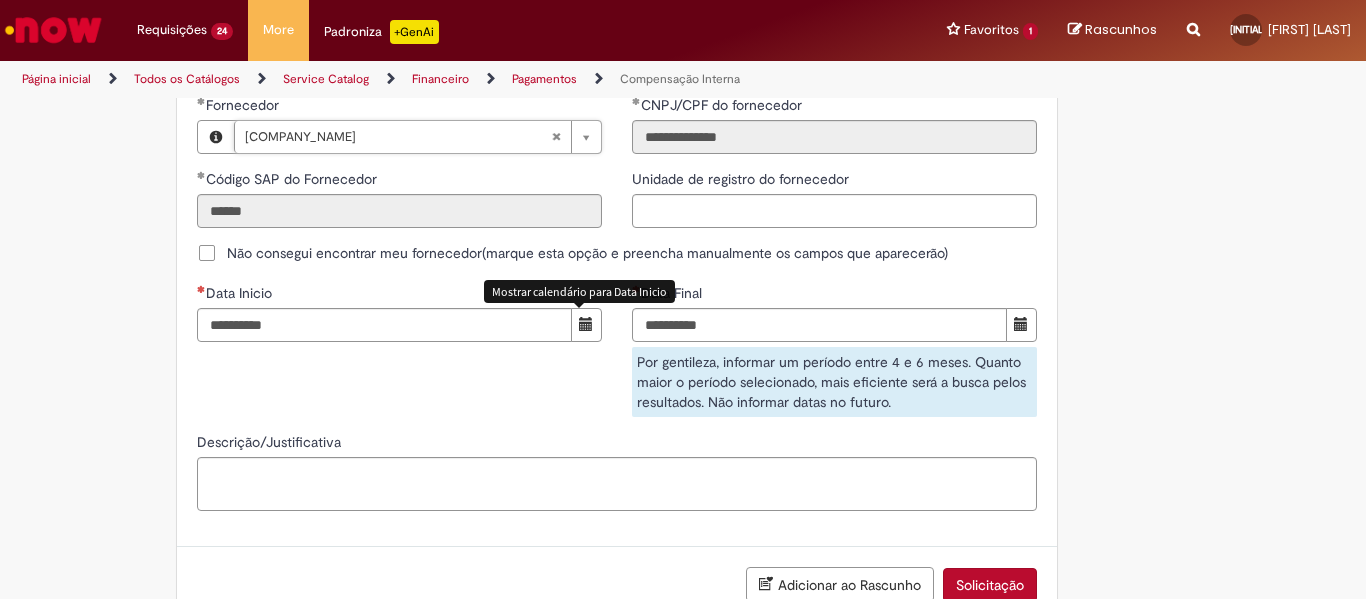 click at bounding box center (586, 324) 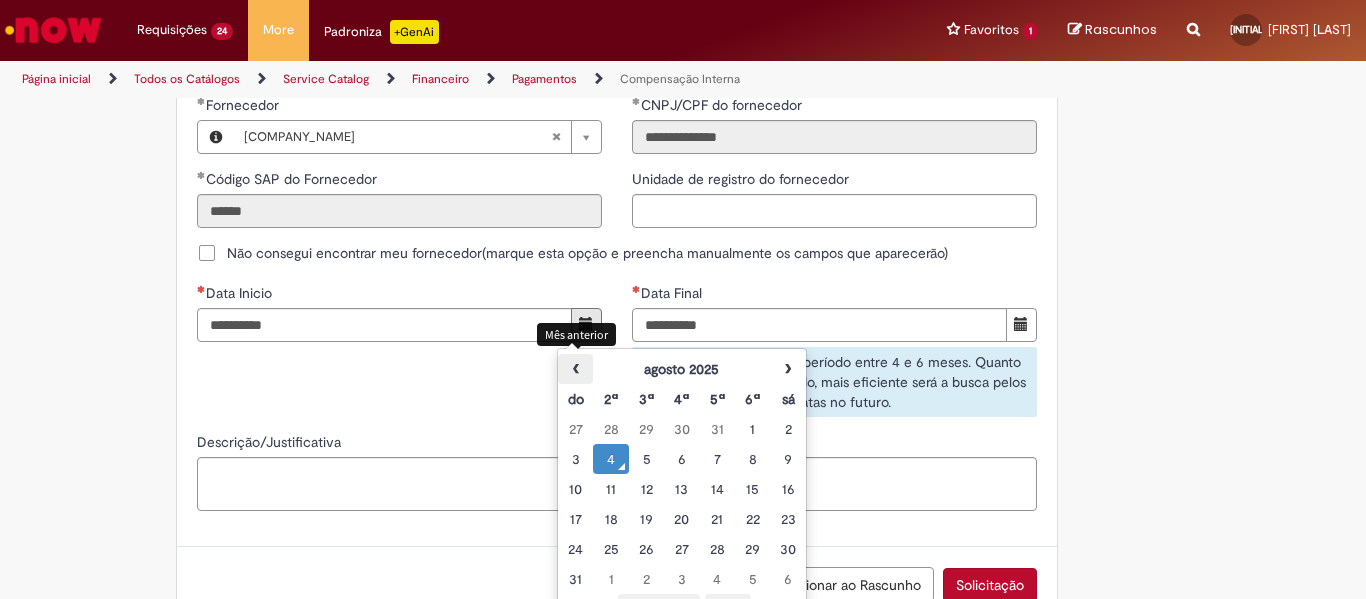click on "‹" at bounding box center (575, 369) 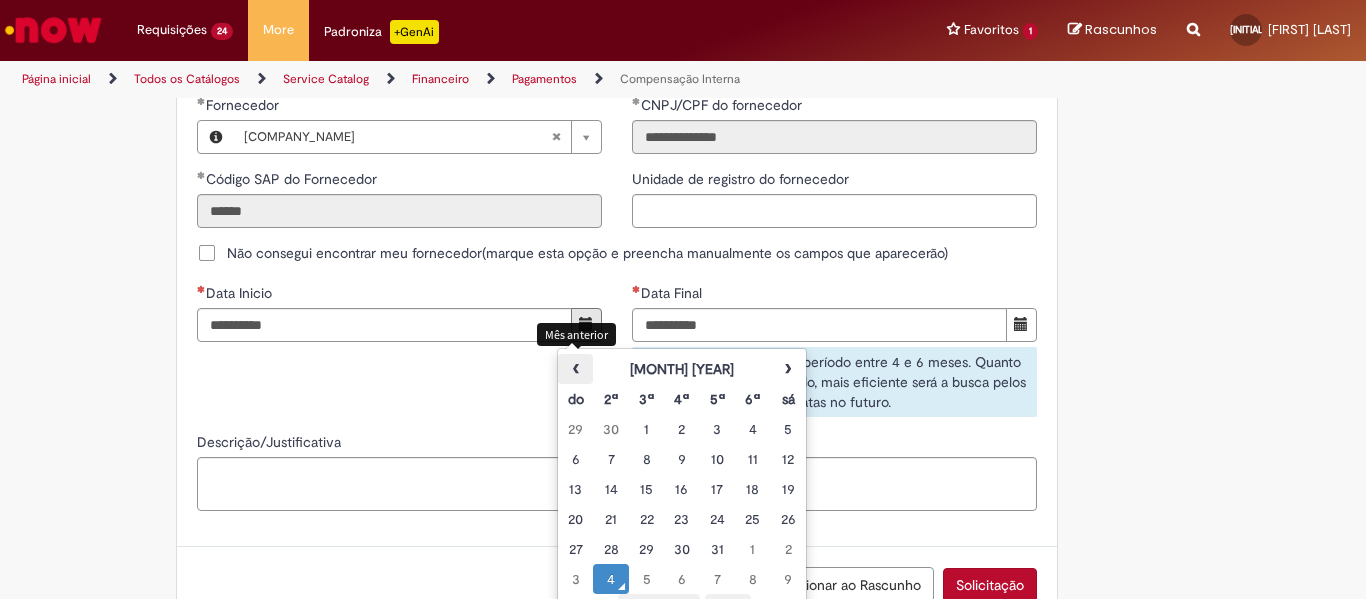 click on "‹" at bounding box center [575, 369] 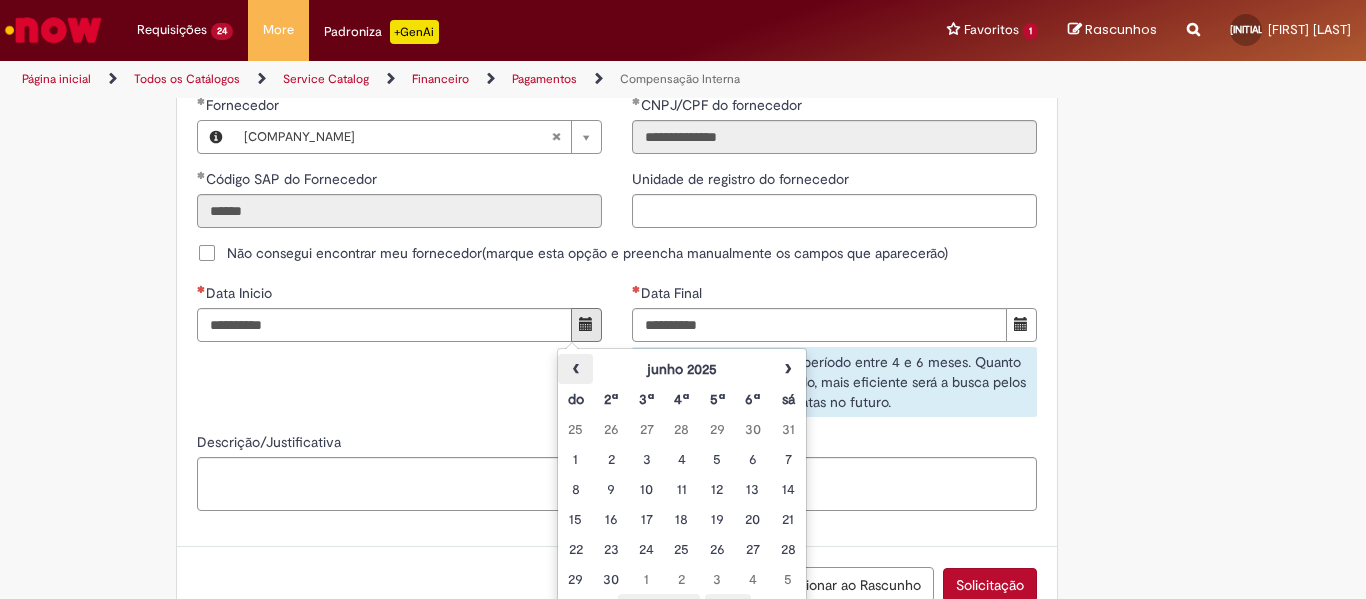 click on "‹" at bounding box center (575, 369) 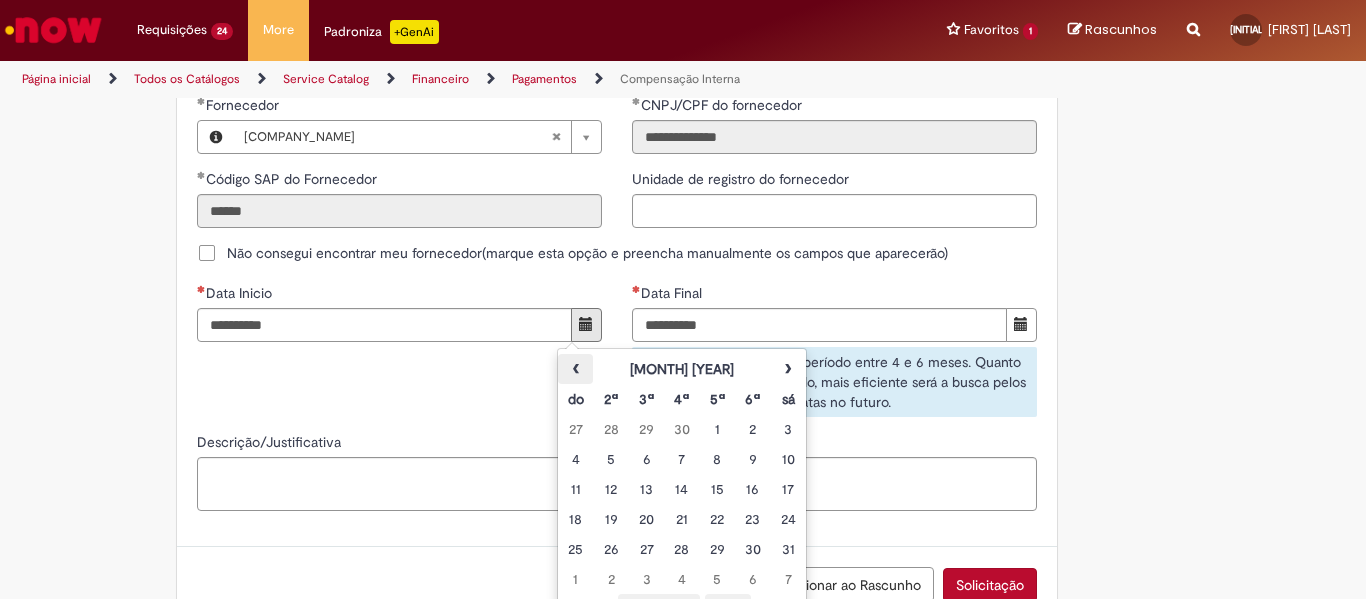 click on "‹" at bounding box center [575, 369] 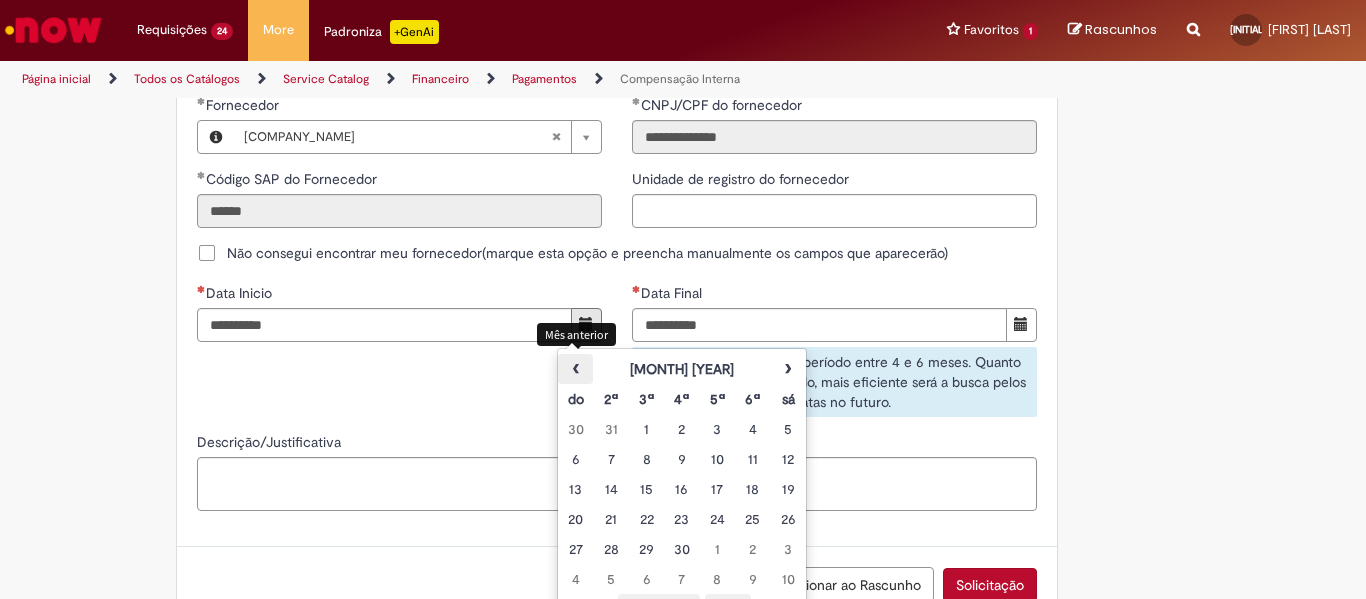 click on "‹" at bounding box center (575, 369) 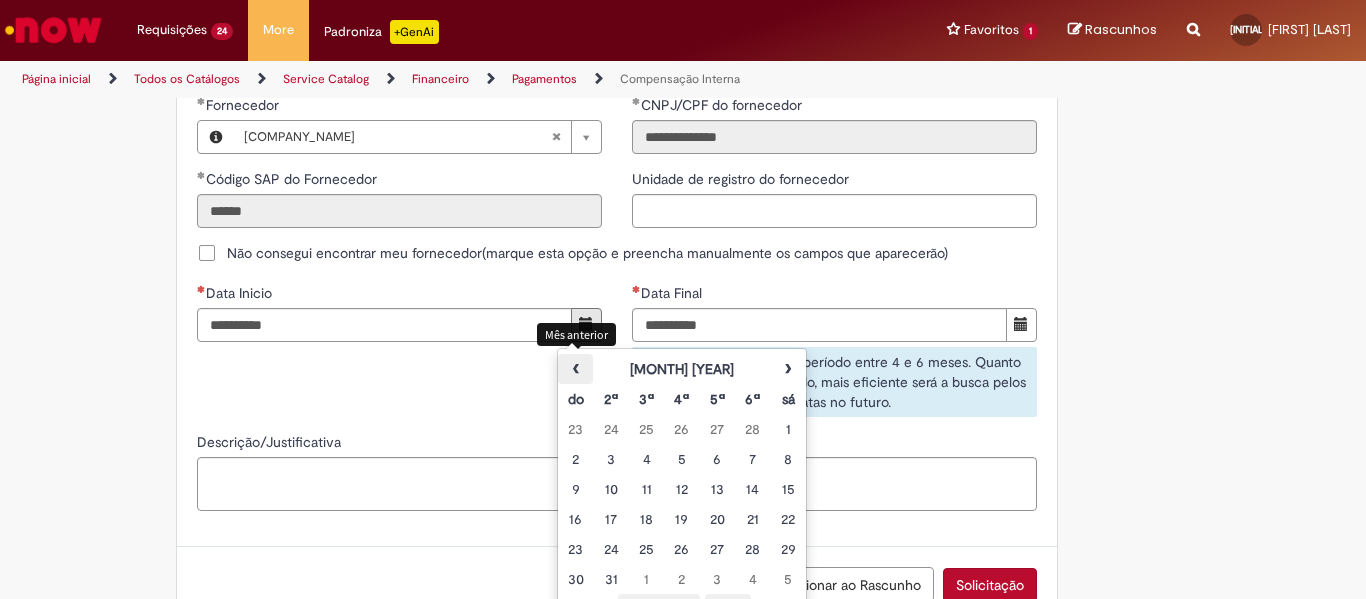click on "‹" at bounding box center [575, 369] 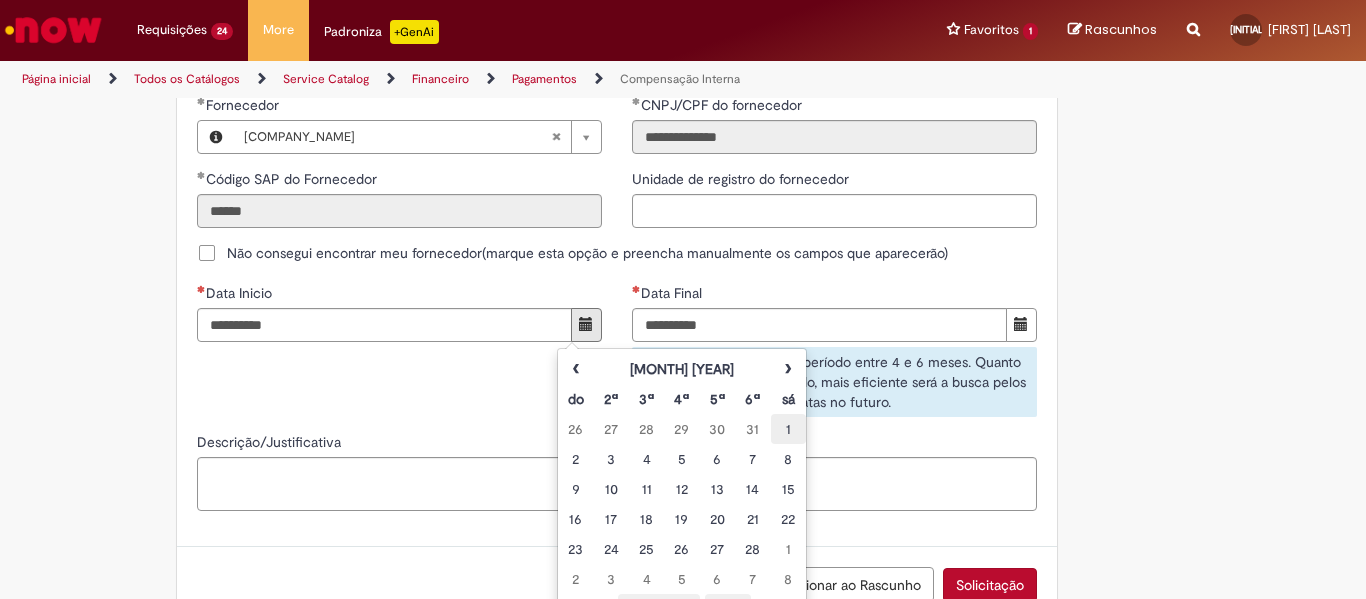 click on "1" at bounding box center [788, 429] 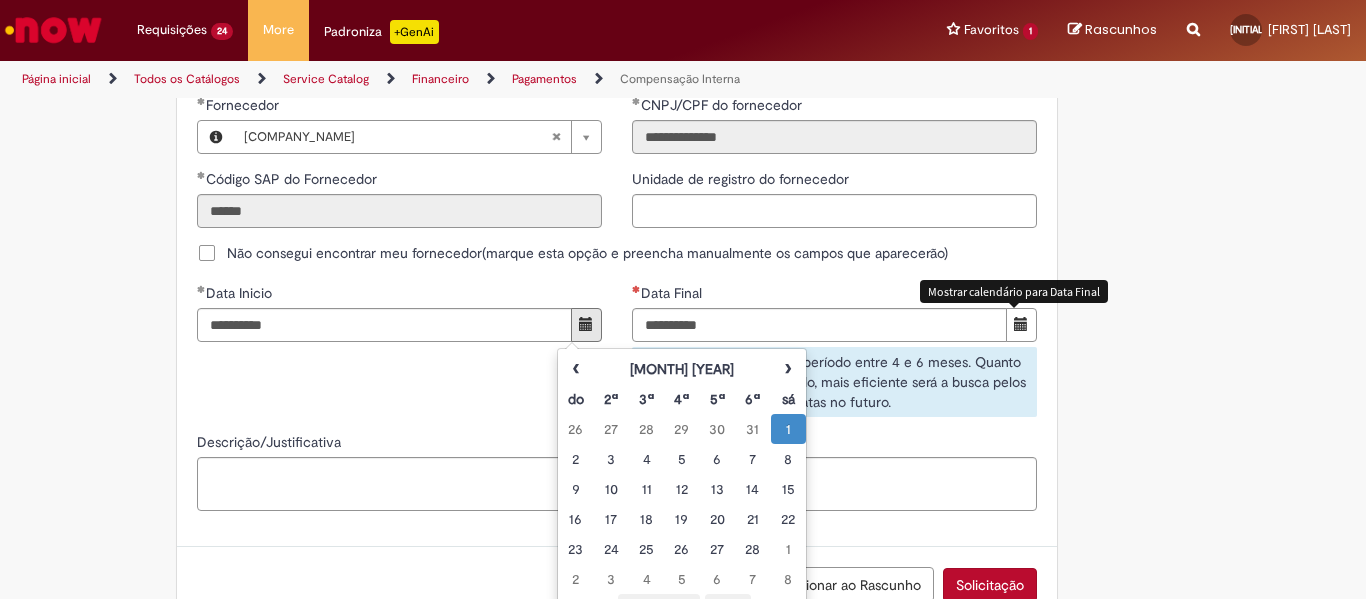 click at bounding box center (1021, 325) 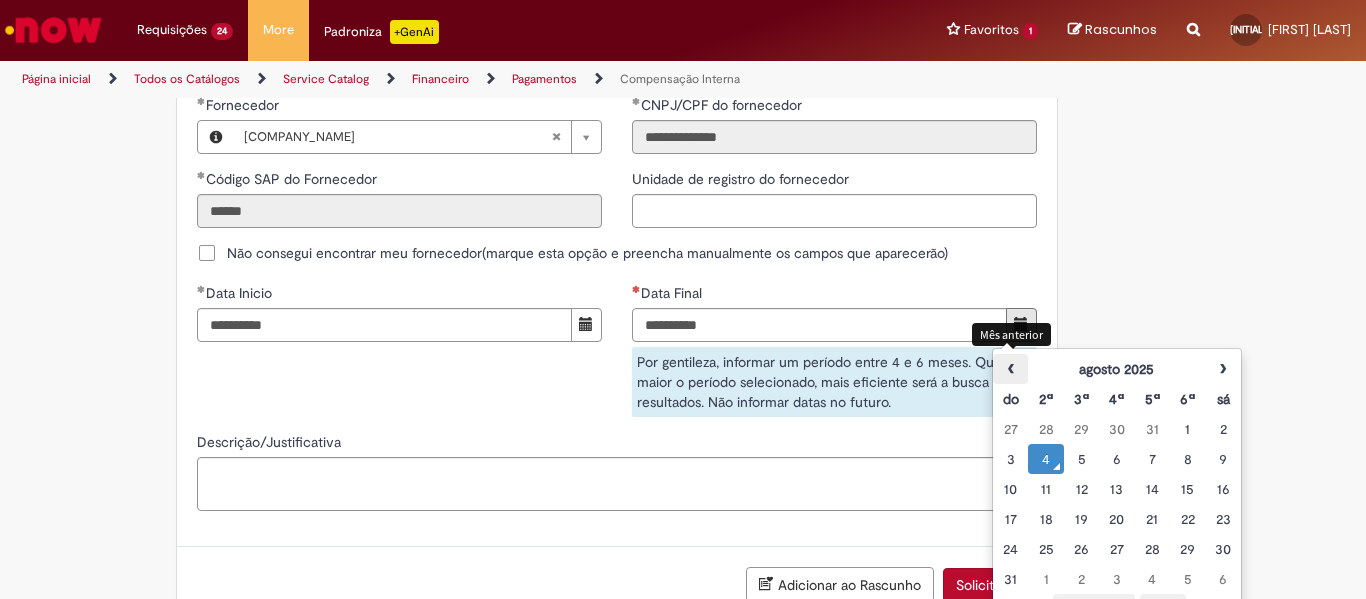 click on "‹" at bounding box center [1010, 369] 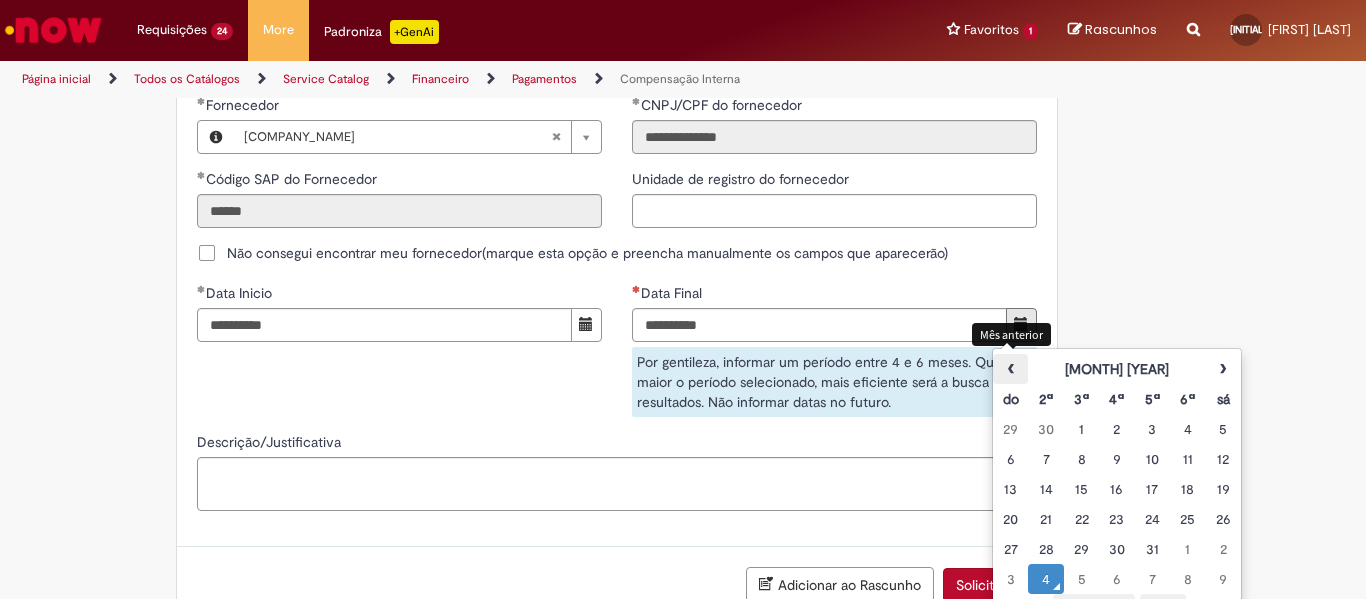 click on "‹" at bounding box center (1010, 369) 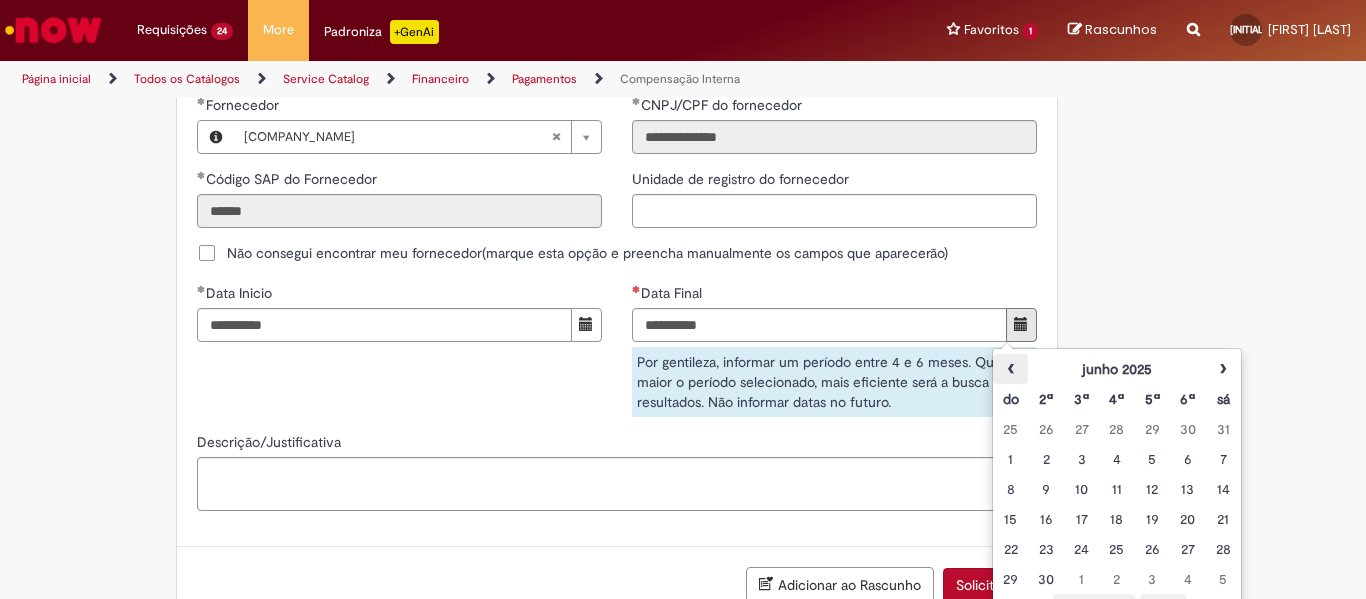 click on "‹" at bounding box center [1010, 369] 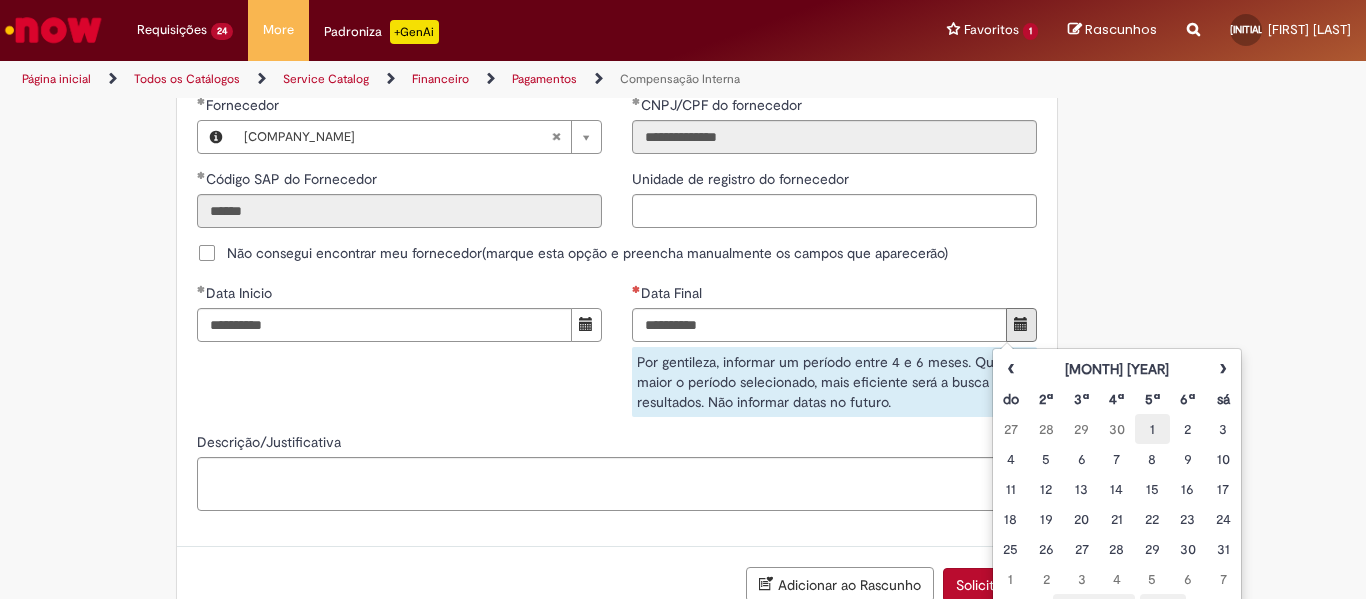 click on "1" at bounding box center (1152, 429) 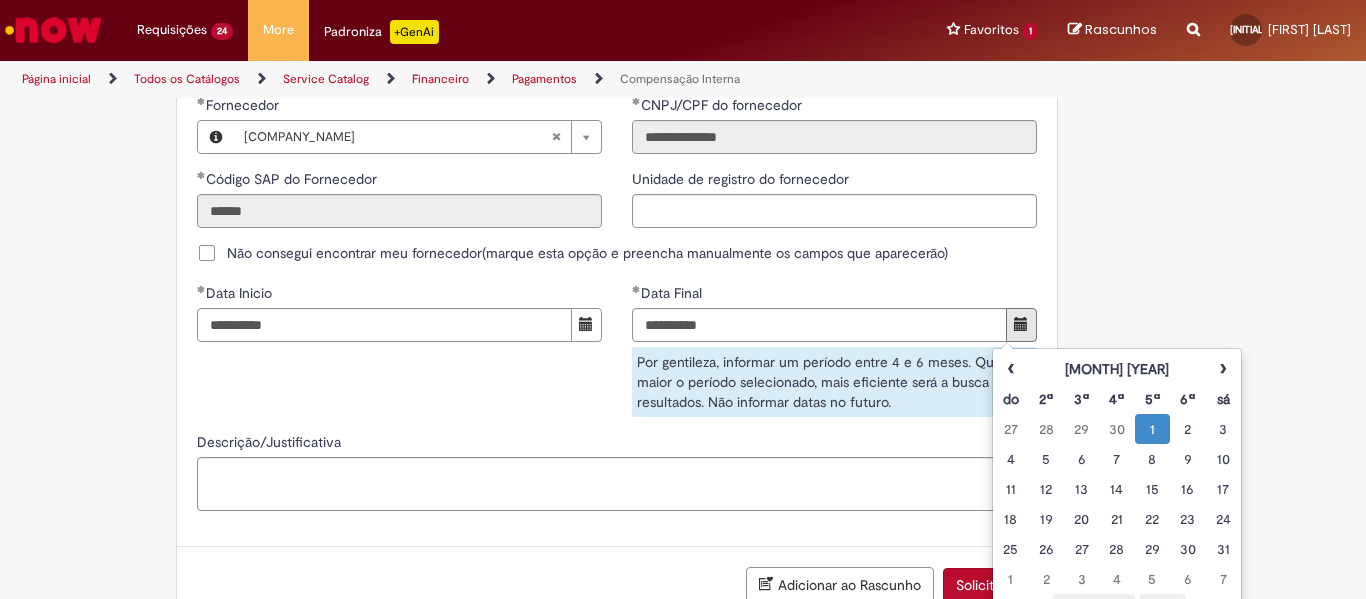 click on "Adicionar a Favoritos
Compensação Interna
Essa oferta refere-se a tratativa de documentos que foram usados em Encontro de Contas.
Bem vindo a oferta de Compensação interna!
Ao preencher o formulário abaixo, será gerado um relatório com as informações do Encontro de Contas realizado em nome de um fornecedor para o período selecionado.  Atenção!  Certifique-se de escolher corretamente o período para garantir que a solução automática seja precisa.
Importante: Caso as informações enviadas pela automação não seja suficiente, você pode continuar o atendimento pelo chat do chamado, e um analista estará disponível para ajudá-lo o mais rápido possível.
Para realizar sua solicitação, siga as instruções abaixo:
Esta oferta é exclusiva para temas relacionados à  Compensação Interna . Você poderá:" at bounding box center (683, -220) 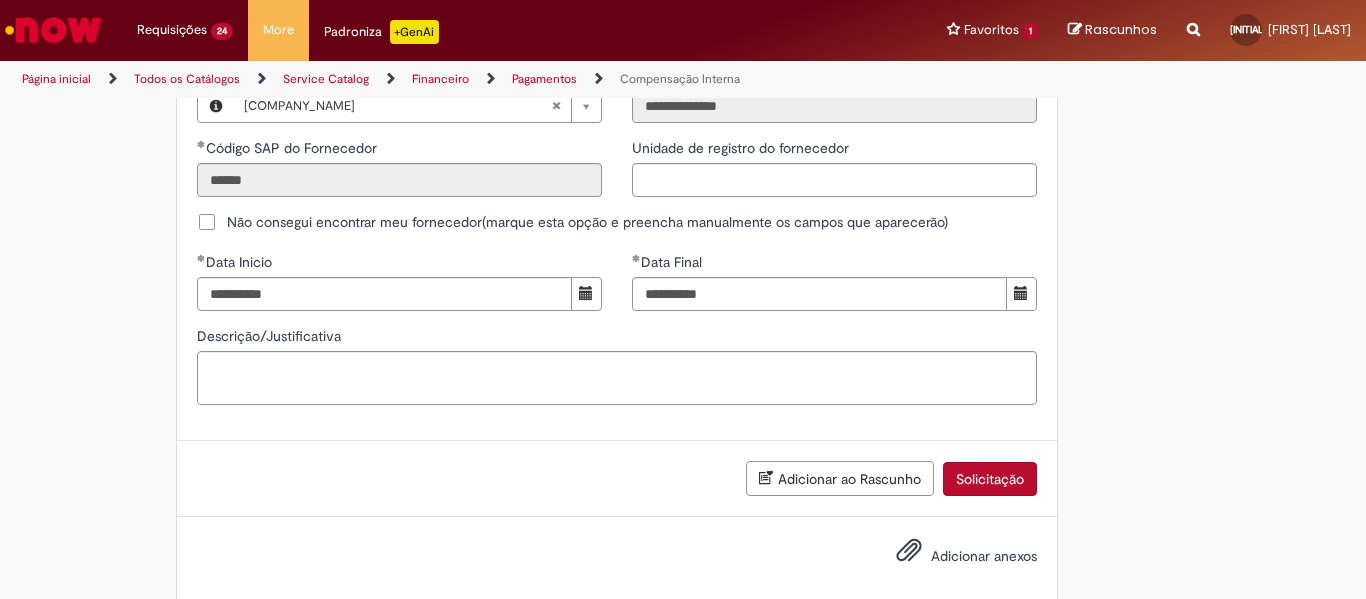 scroll, scrollTop: 1332, scrollLeft: 0, axis: vertical 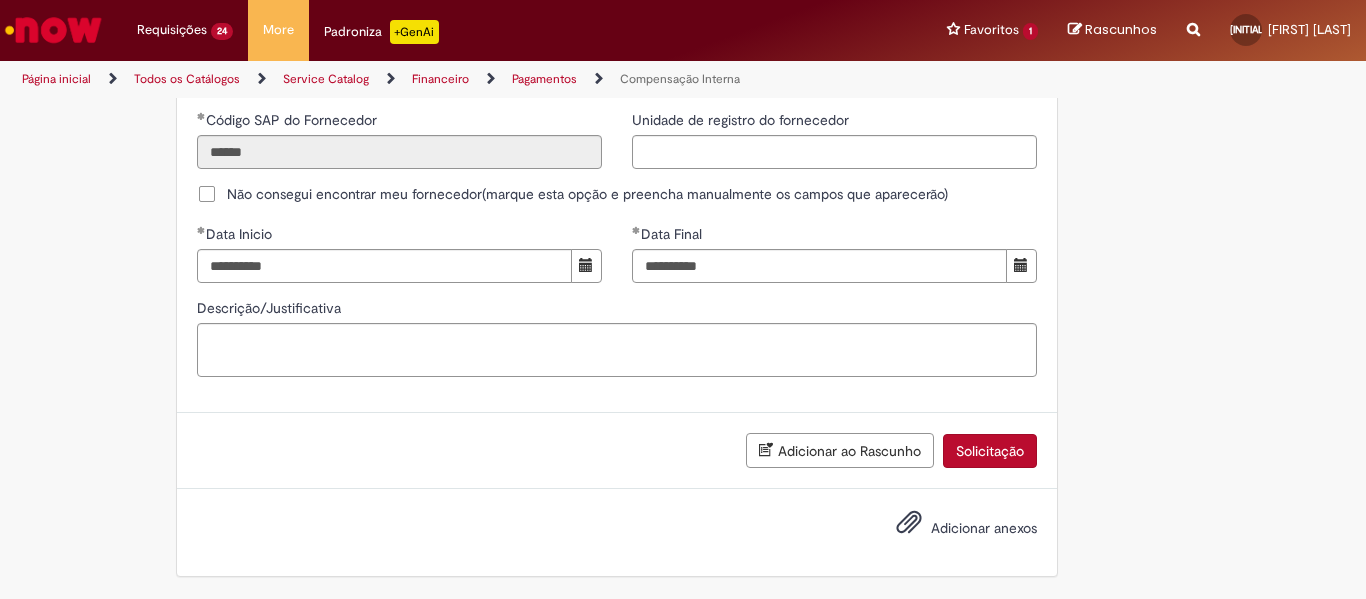 click on "Solicitação" at bounding box center (990, 451) 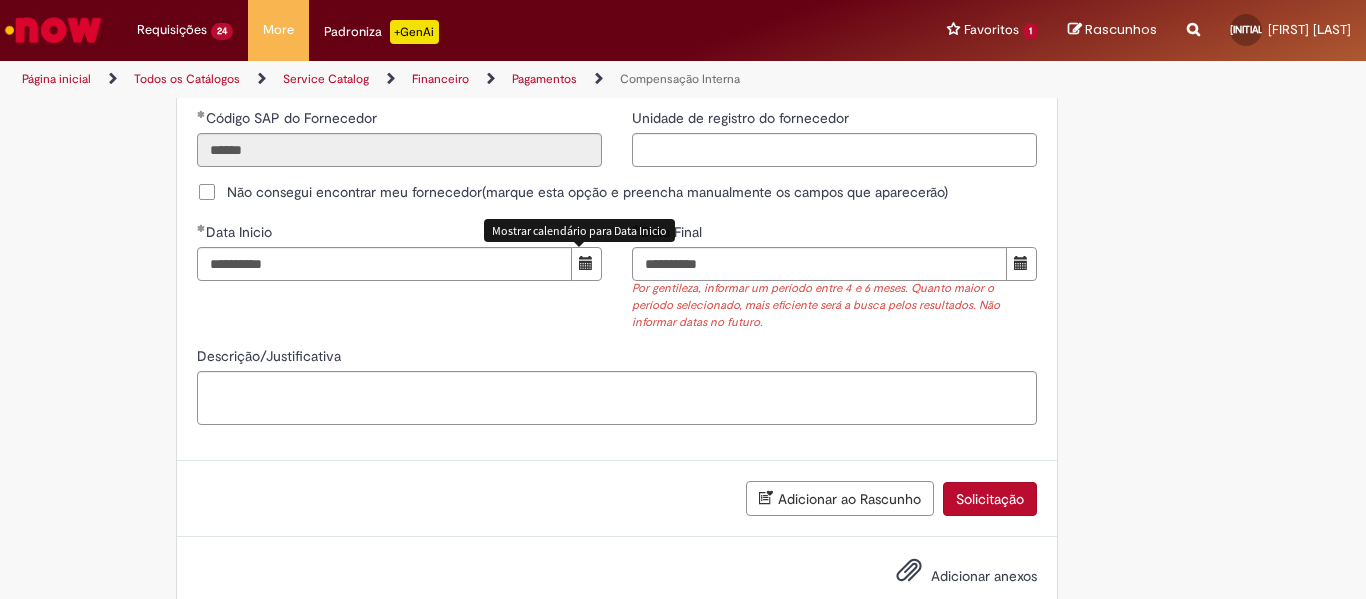 click at bounding box center (586, 263) 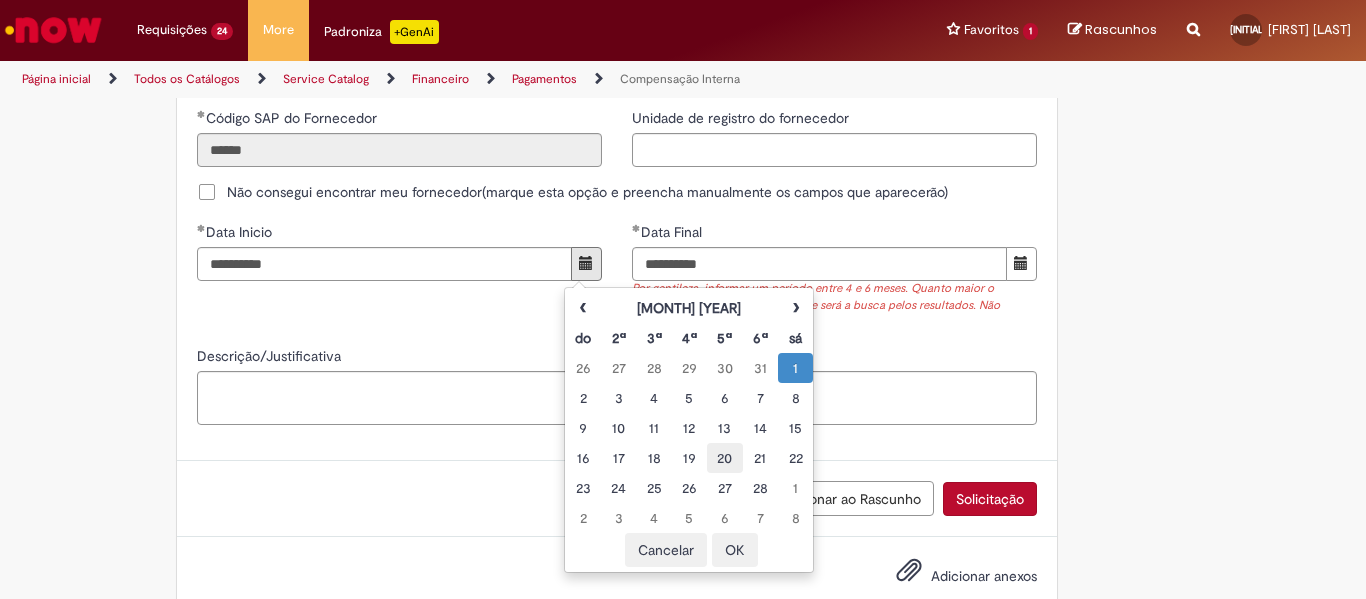 click on "20" at bounding box center (724, 458) 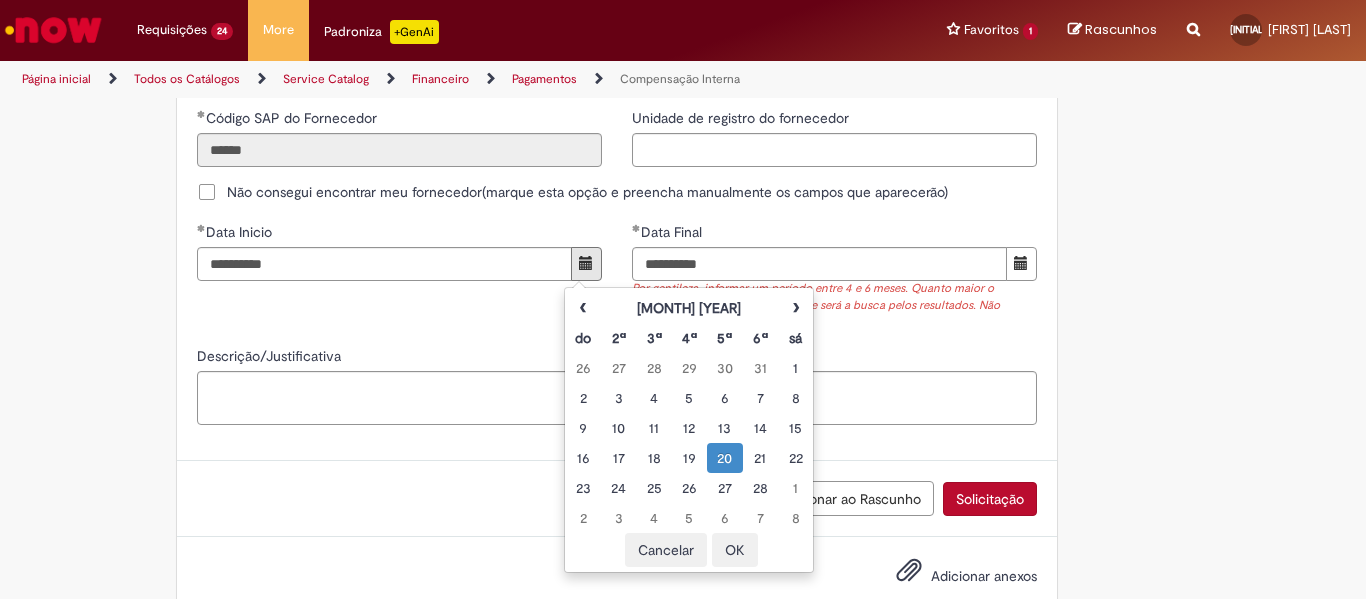 click on "OK" at bounding box center (735, 550) 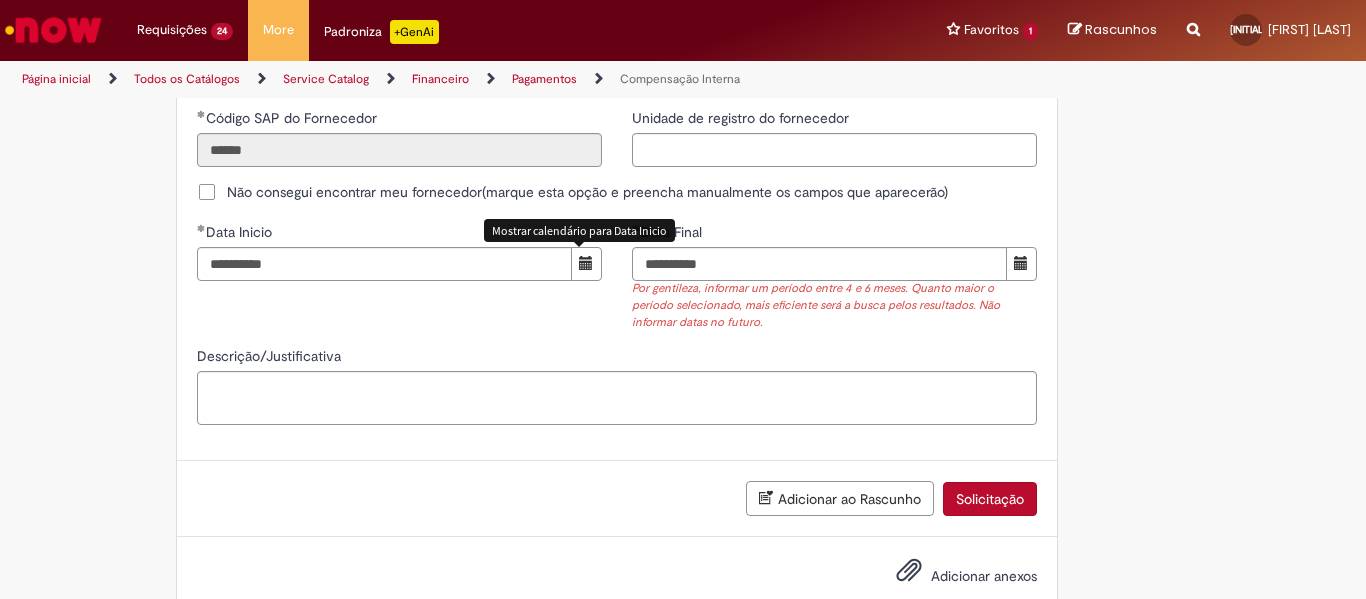 click on "Solicitação" at bounding box center (990, 499) 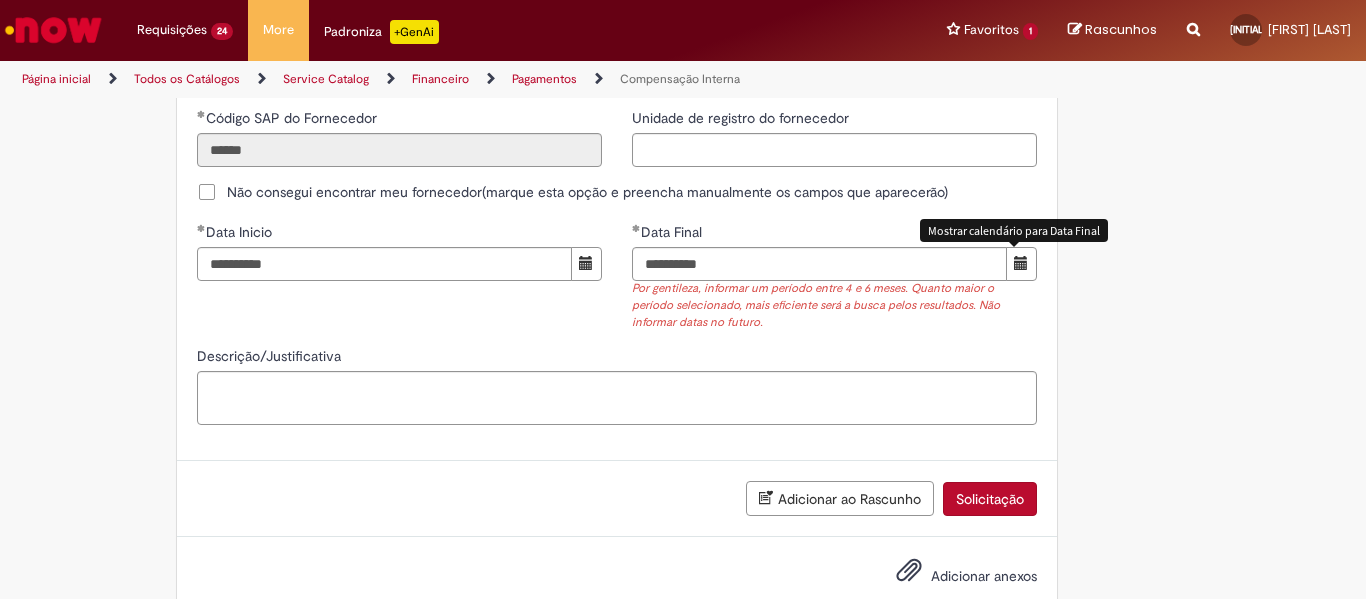 click at bounding box center [1021, 264] 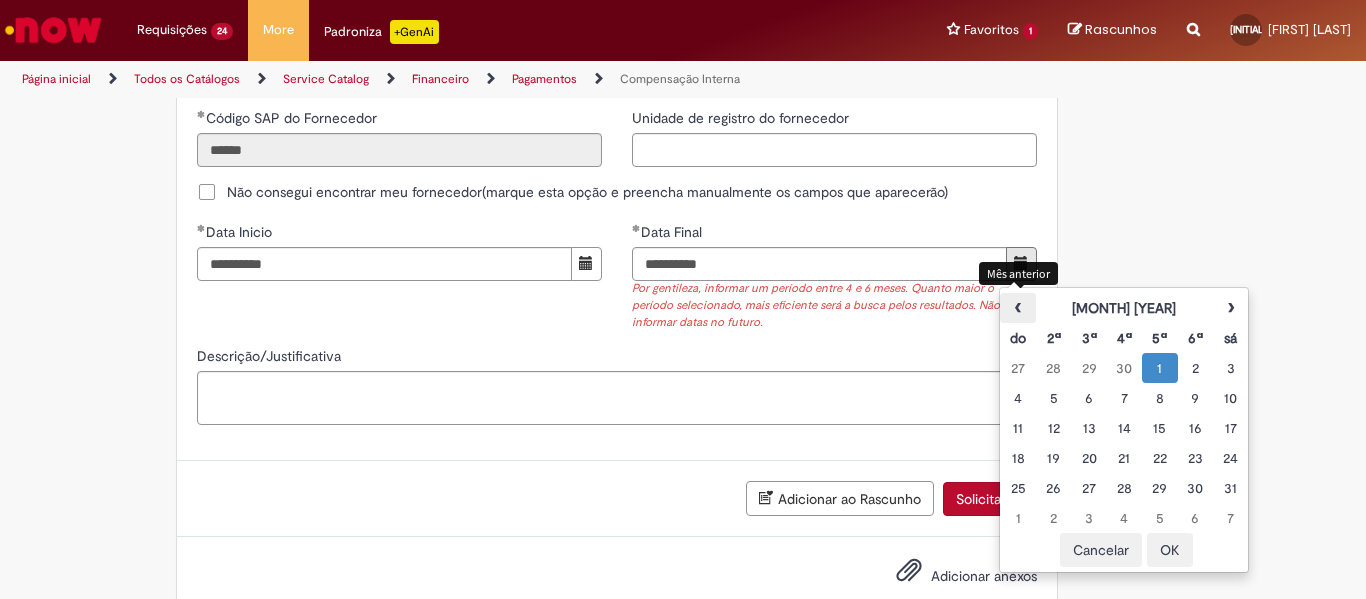 click on "‹" at bounding box center [1017, 308] 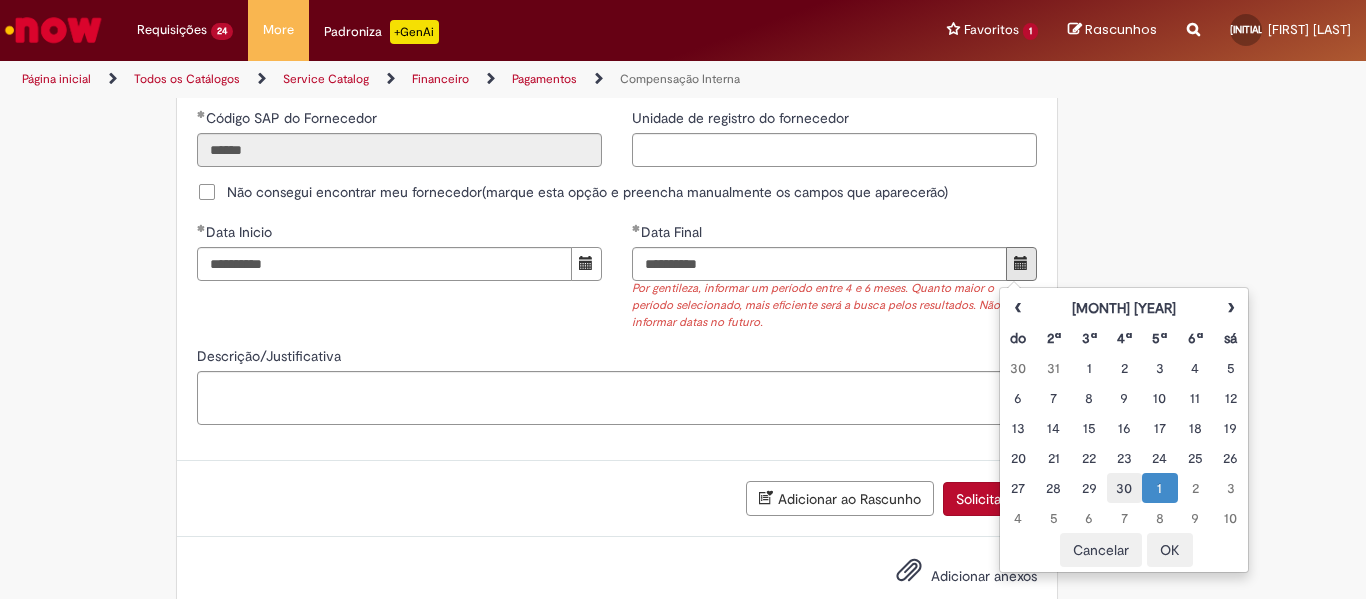 click on "30" at bounding box center [1124, 488] 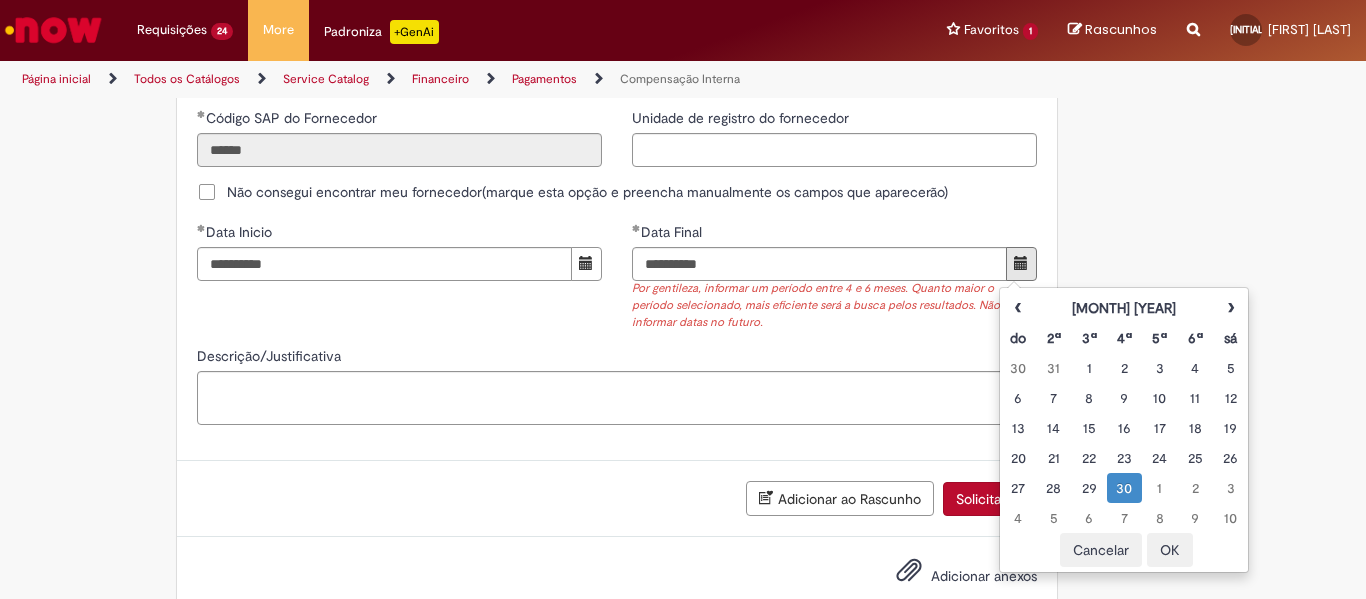 click on "OK" at bounding box center (1170, 550) 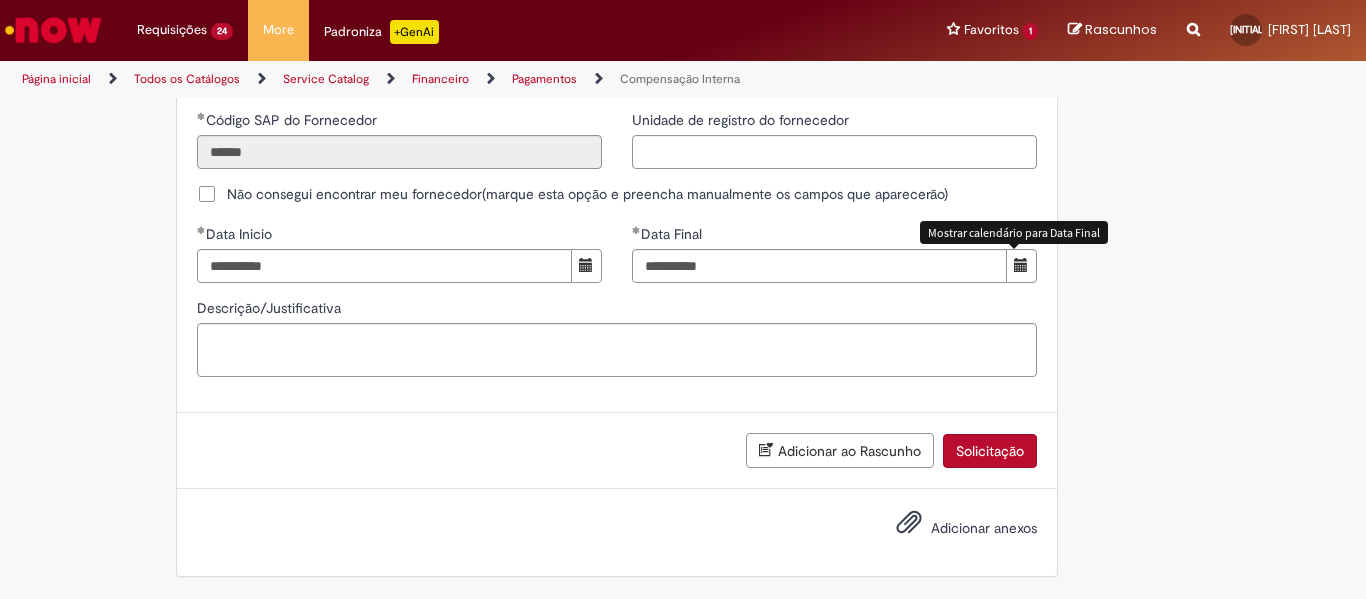click on "Solicitação" at bounding box center (990, 451) 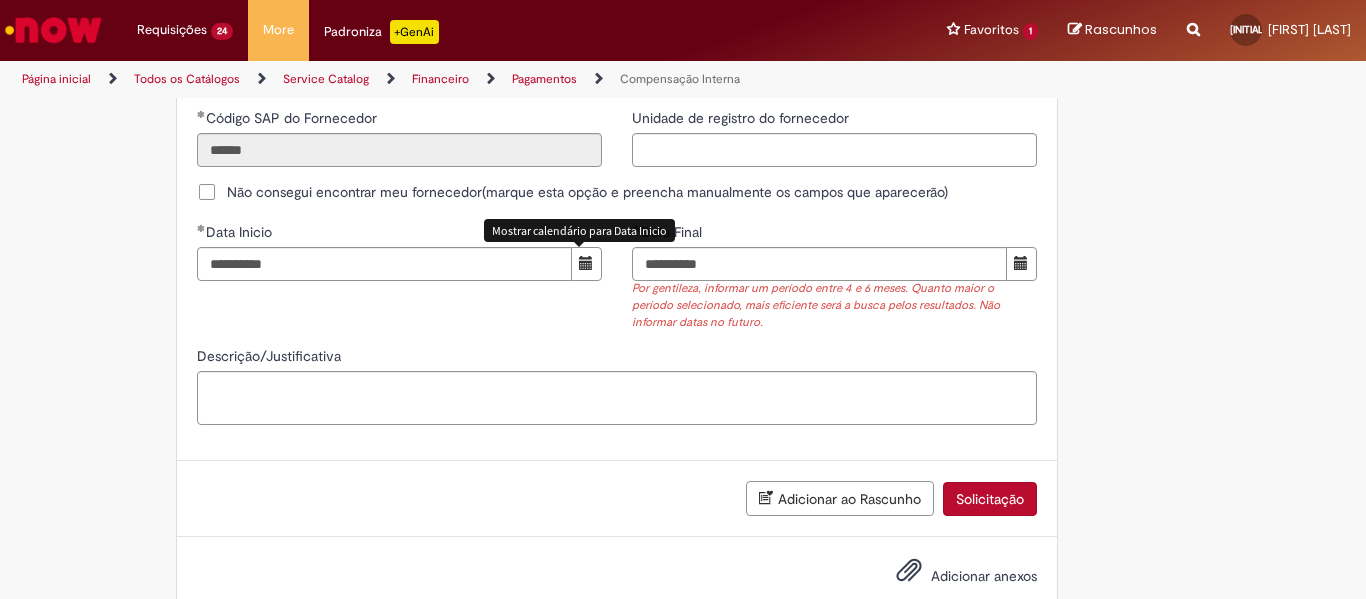 click at bounding box center (586, 264) 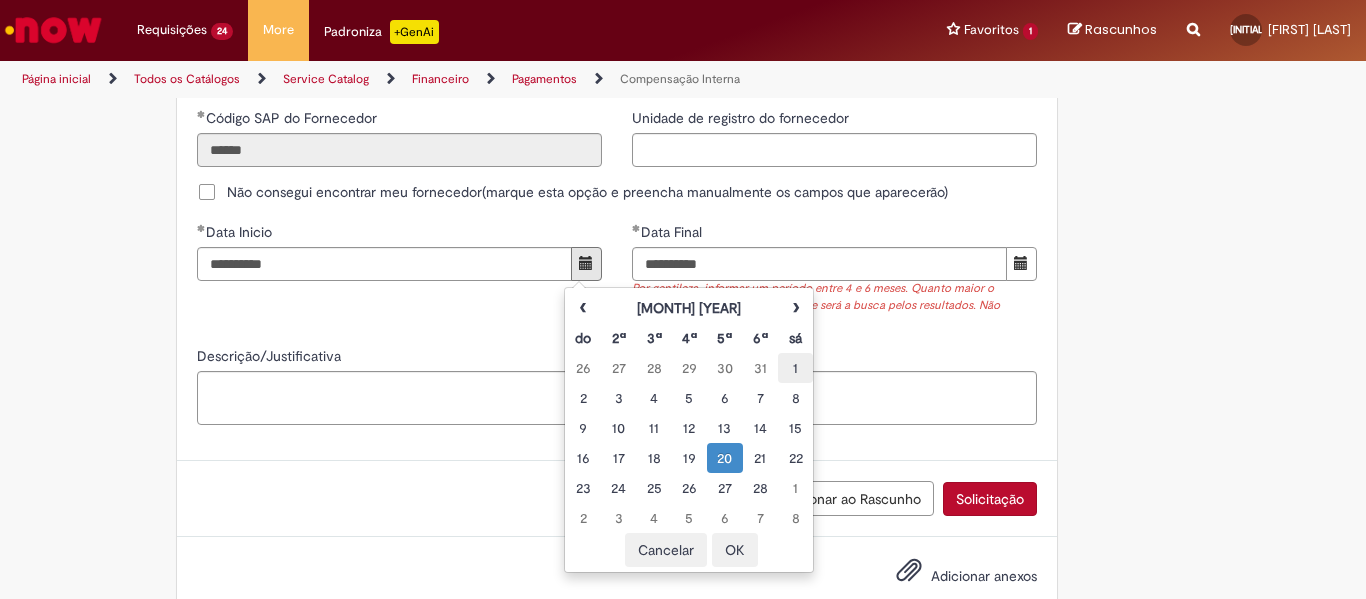click on "1" at bounding box center (795, 368) 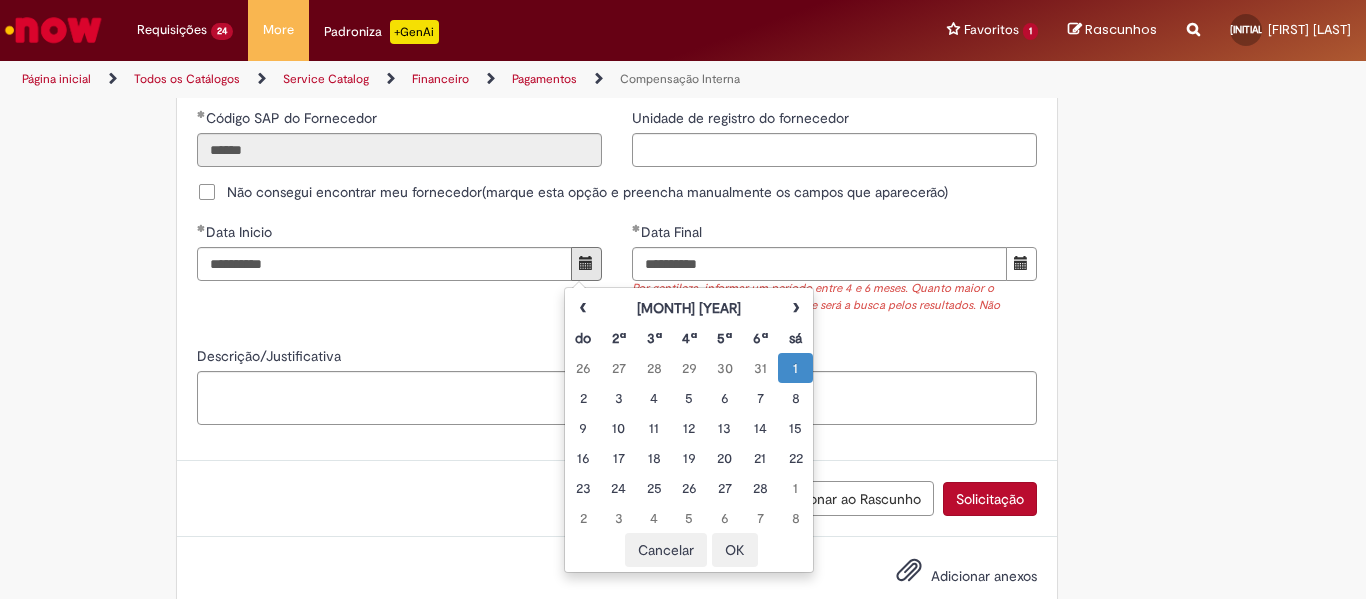click on "OK" at bounding box center [735, 550] 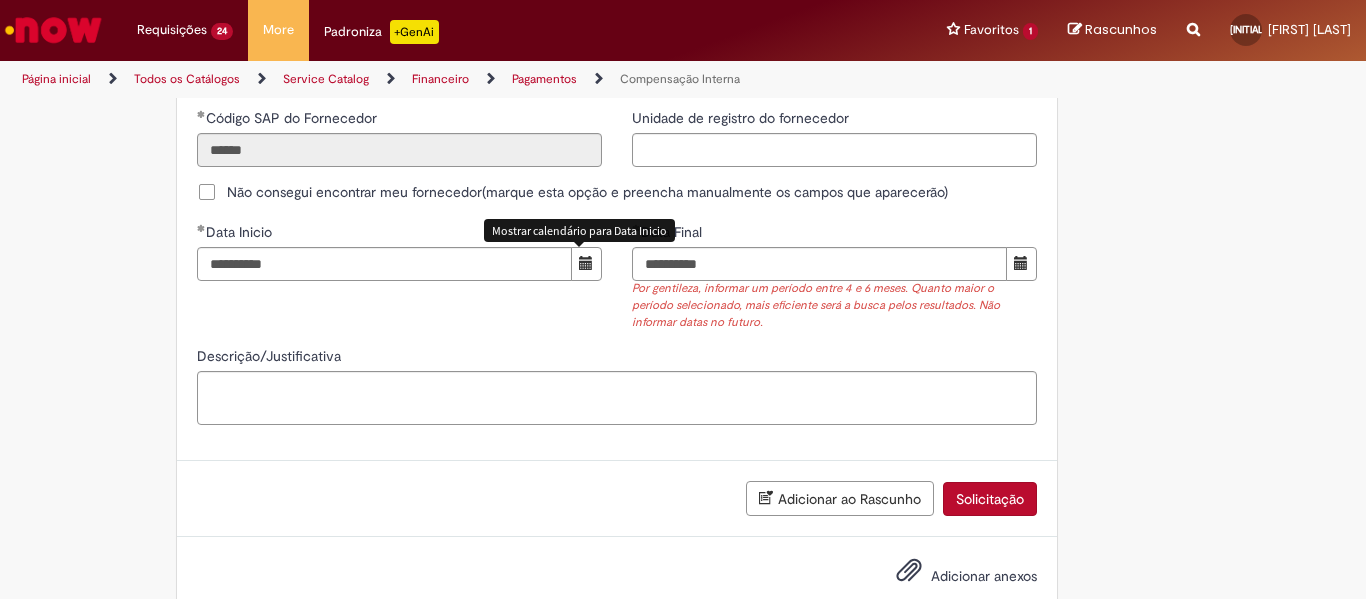 click on "Solicitação" at bounding box center [990, 499] 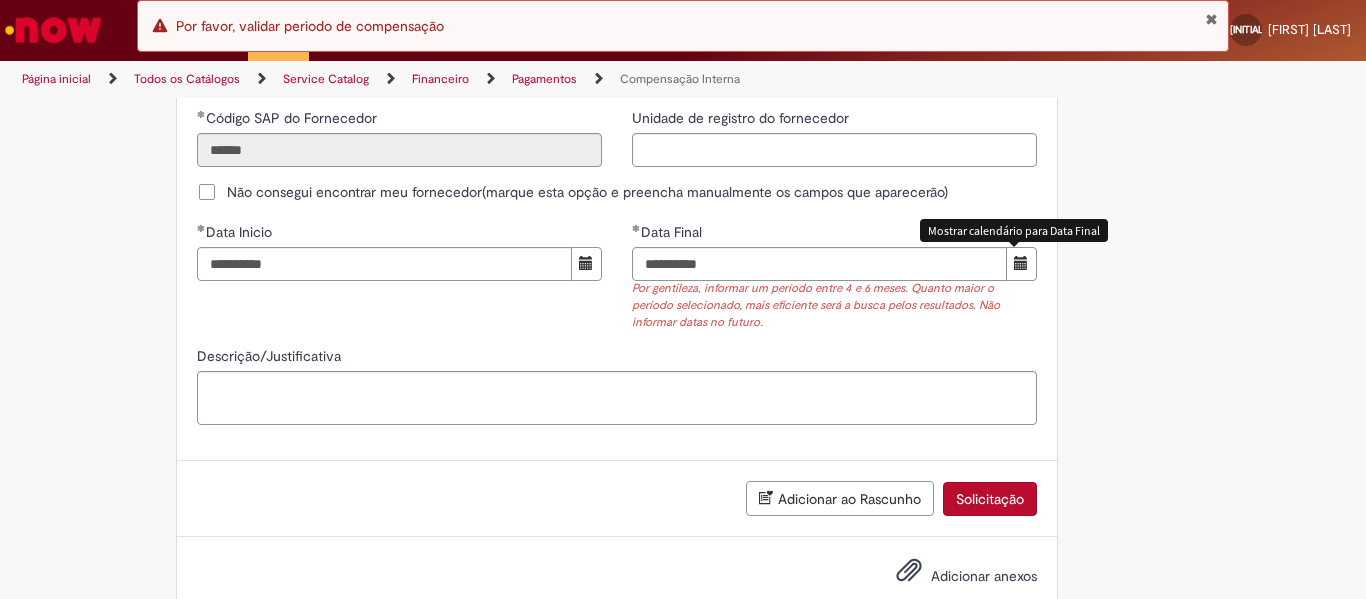 click at bounding box center (1021, 263) 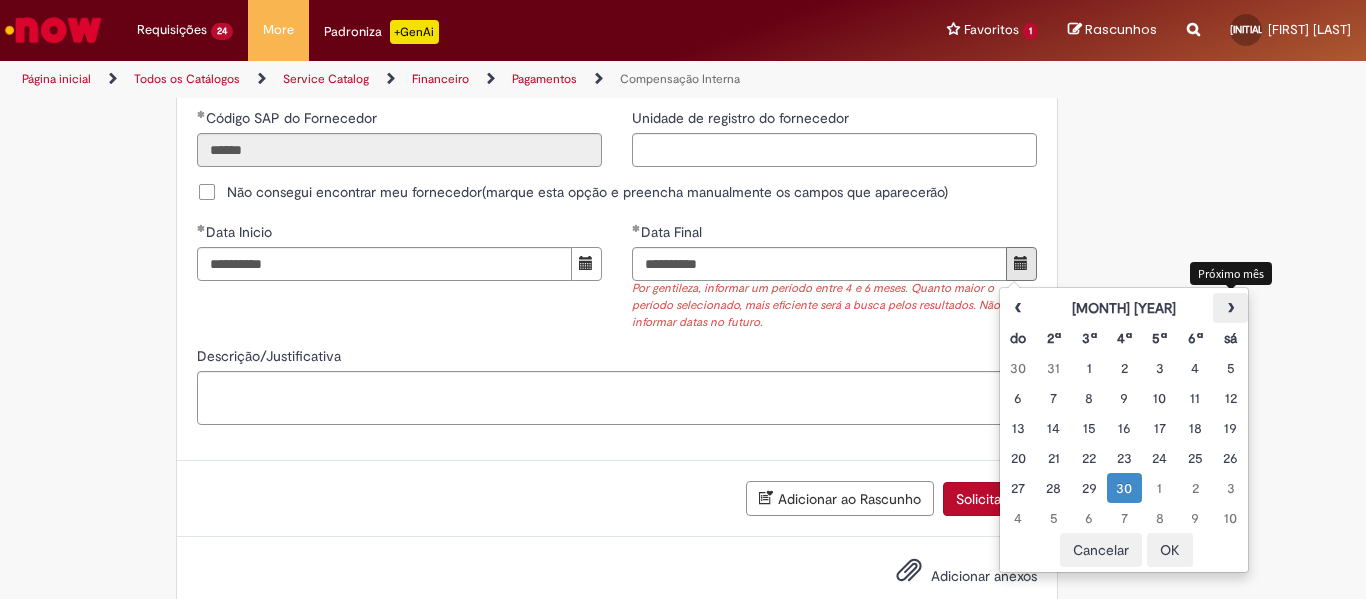 click on "›" at bounding box center (1230, 308) 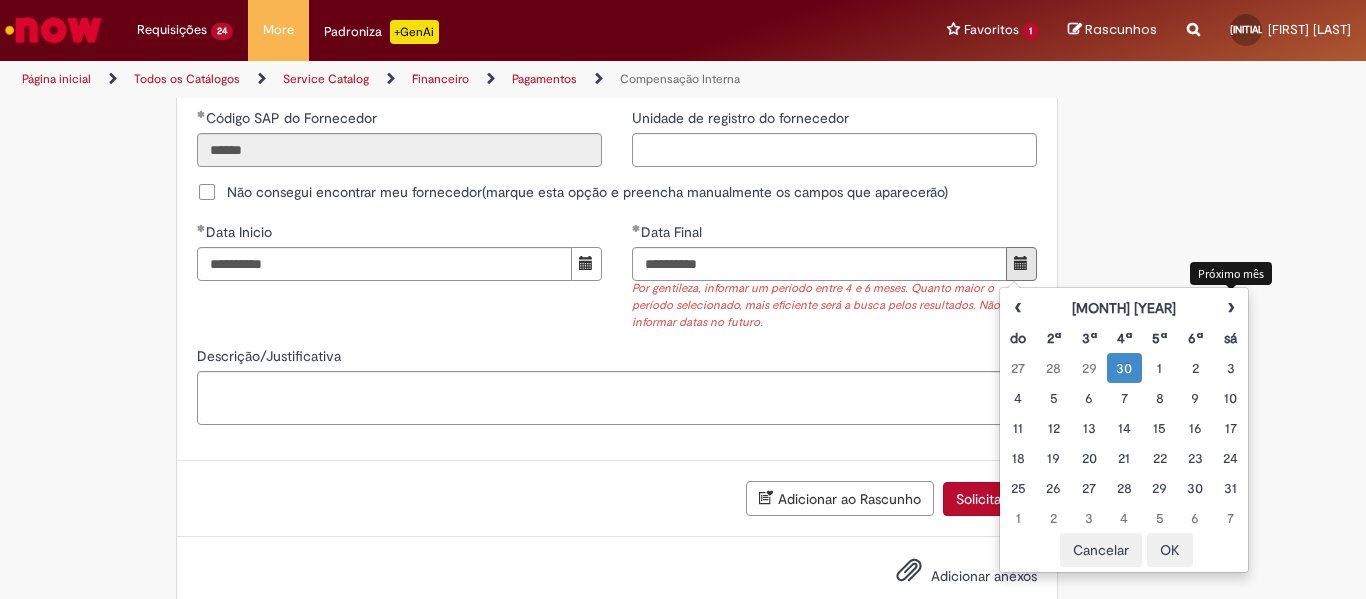 click on "‹ [MONTH] [YEAR] › do 2ª 3ª 4ª 5ª 6ª sá 27 28 29 30 1 2 3 4 5 6 7 8 9 10 11 12 13 14 15 16 17 18 19 20 21 22 23 24 25 26 27 28 29 30 31 1 2 3 4 5 6 7 ‹ [YEAR] › jan fev mar abr mai jun jul ago set out nov dez ‹ [YEAR]-[YEAR] › 2019 2020 2021 2022 2023 2024 2025 2026 2027 2028 2029 2030 Cancelar OK" at bounding box center [1124, 430] 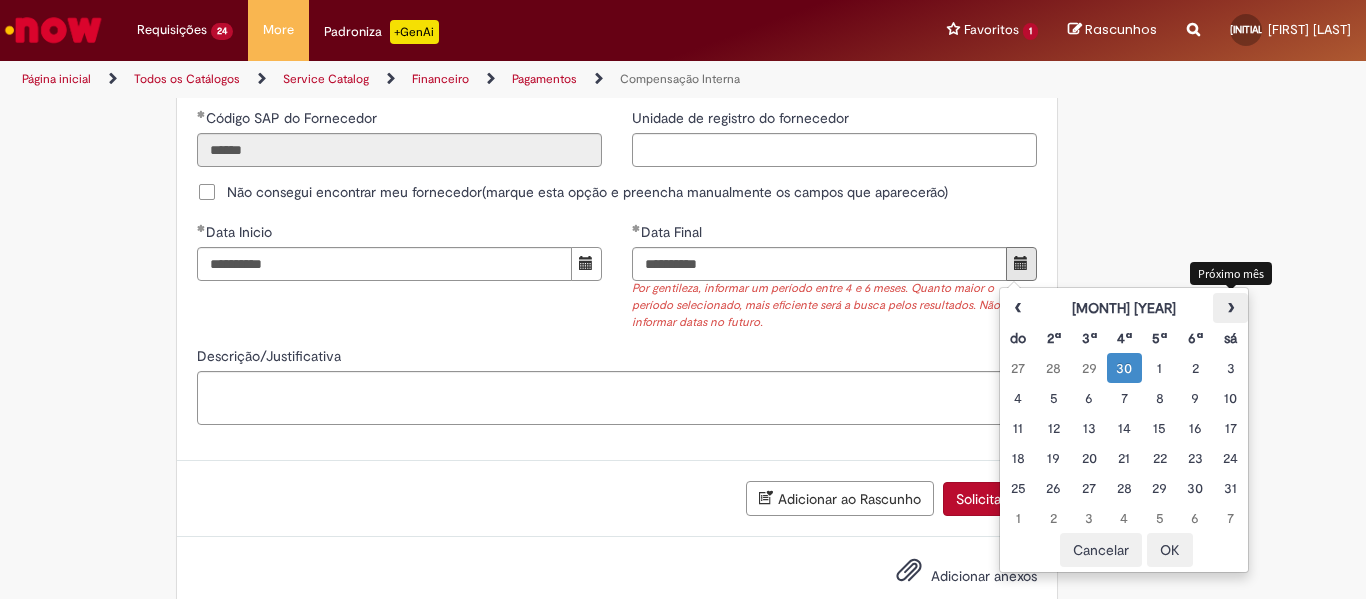 click on "›" at bounding box center (1230, 308) 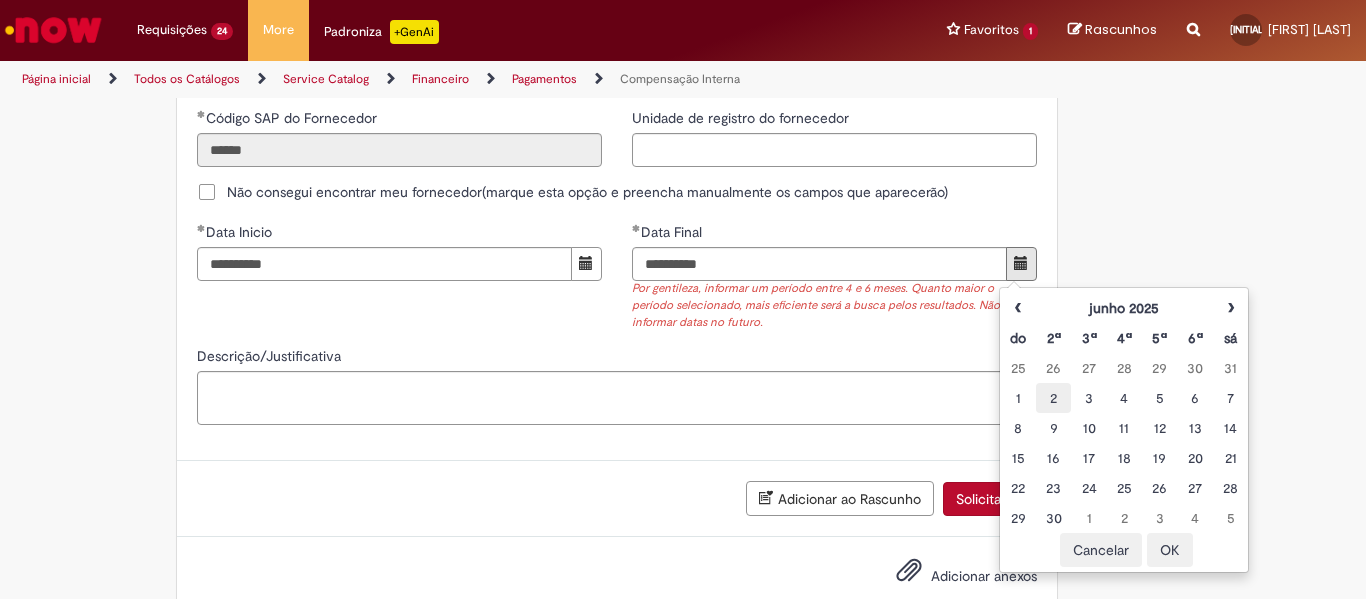 click on "2" at bounding box center (1053, 398) 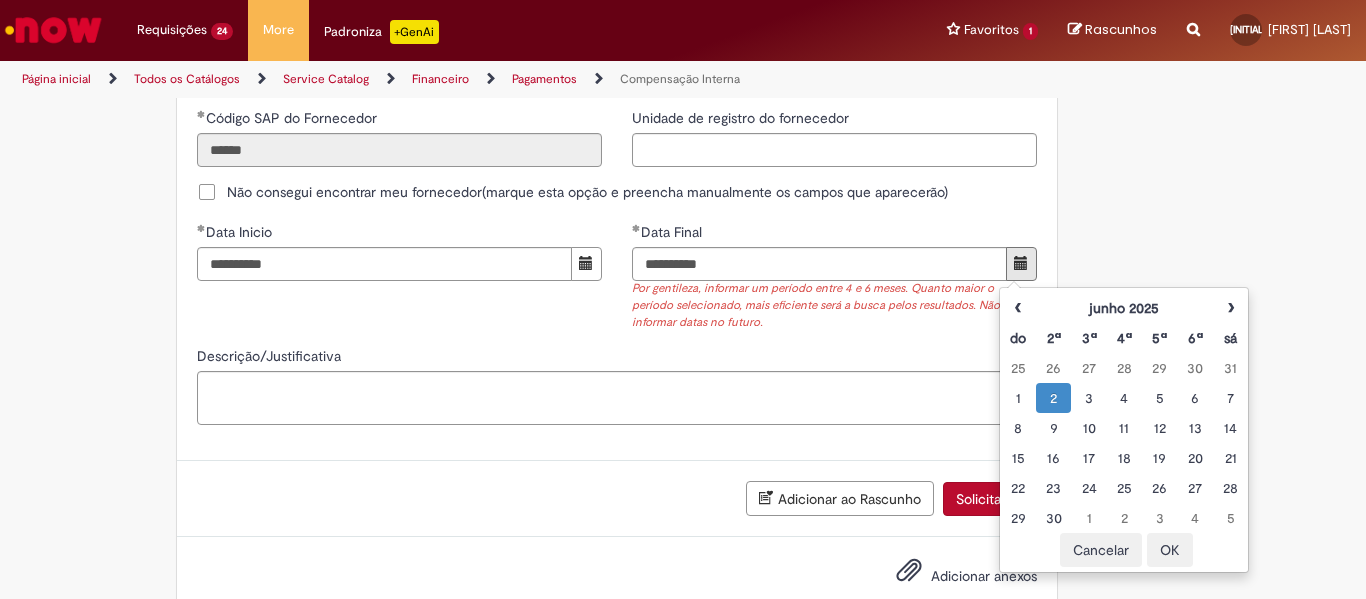 click on "OK" at bounding box center (1170, 550) 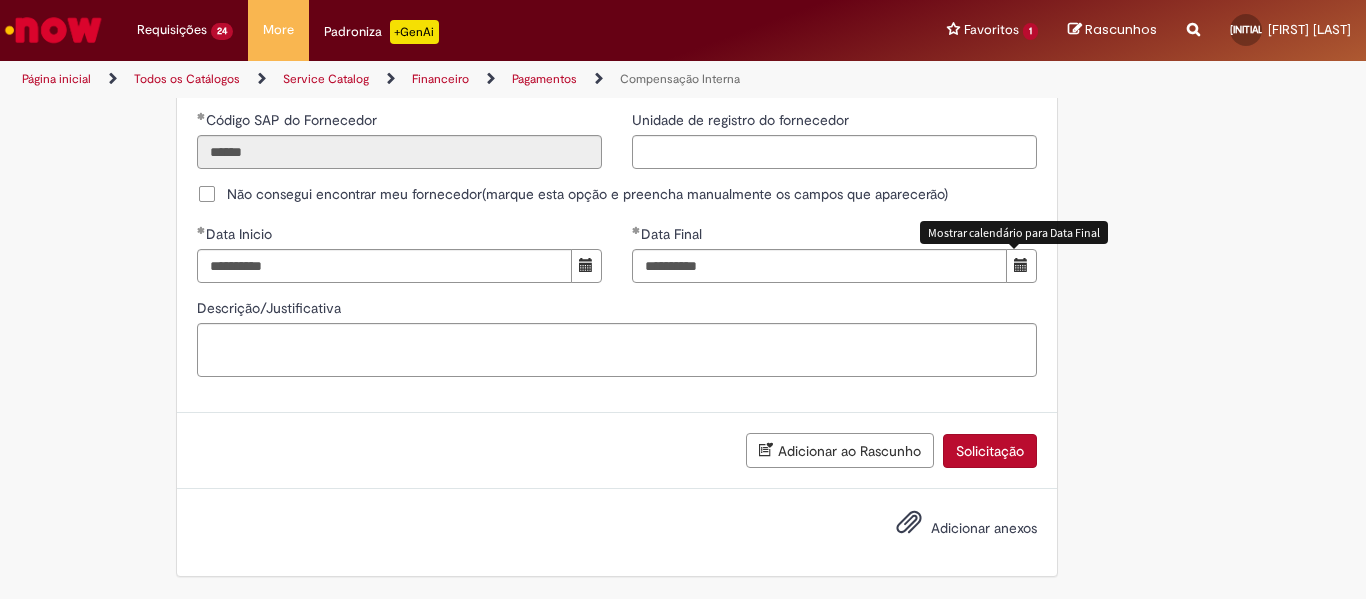 click on "Solicitação" at bounding box center (990, 451) 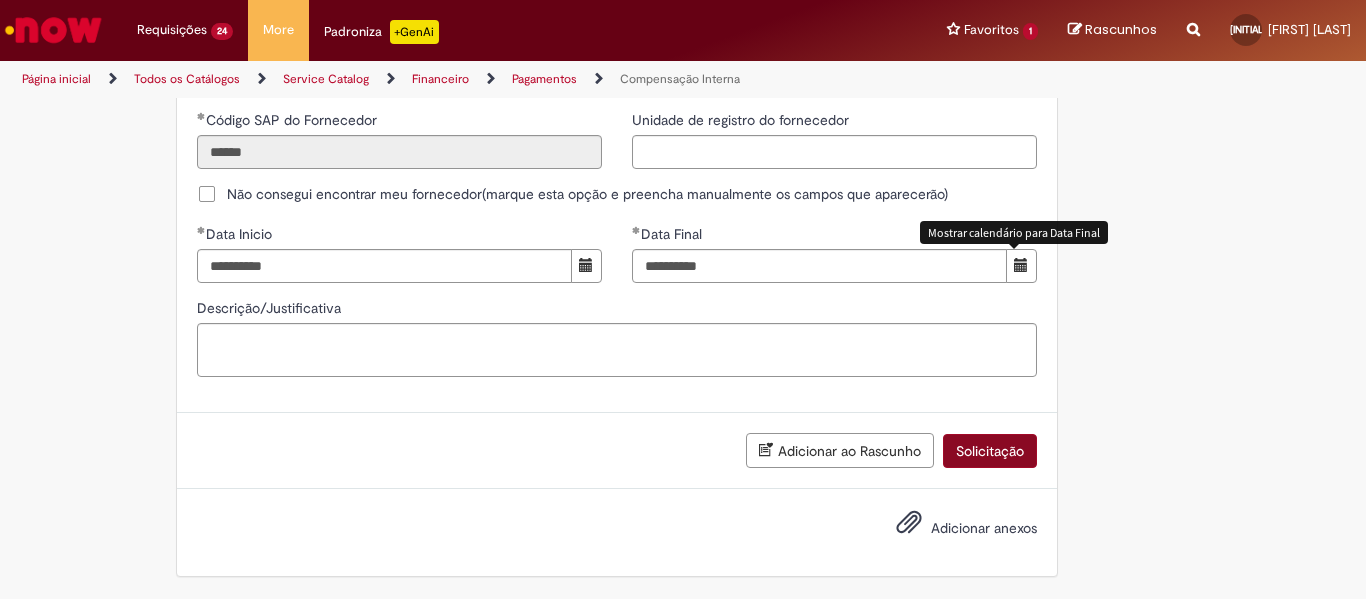 scroll, scrollTop: 1286, scrollLeft: 0, axis: vertical 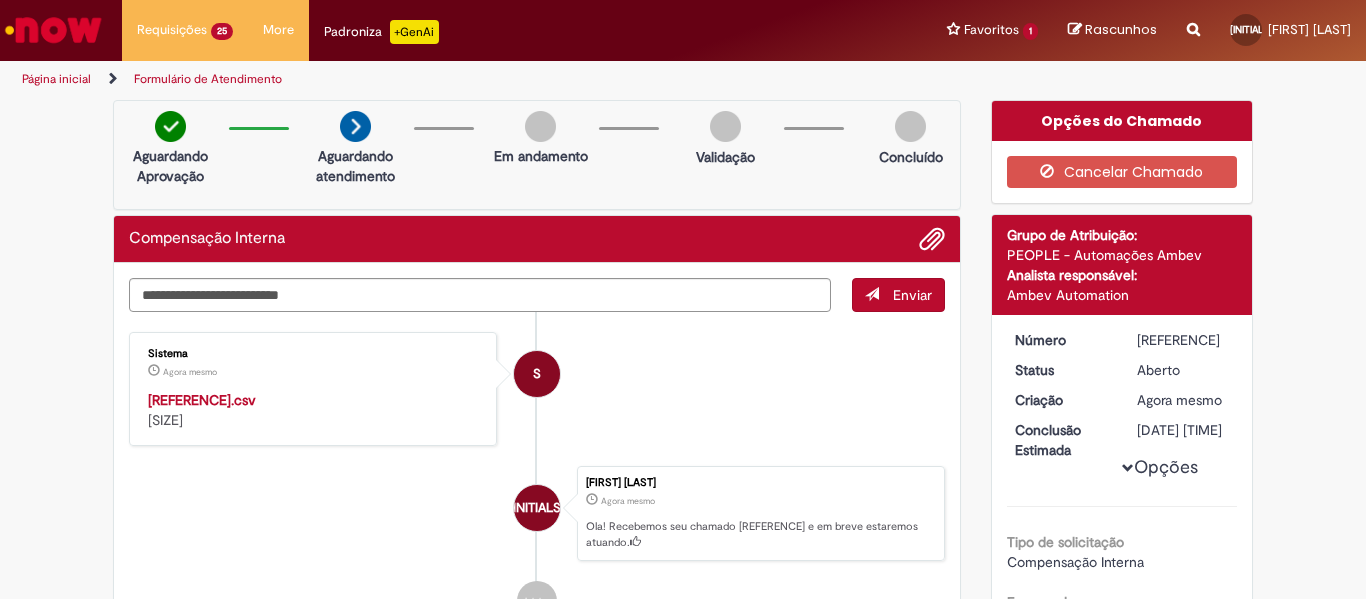 click on "[REFERENCE].csv" at bounding box center [202, 400] 